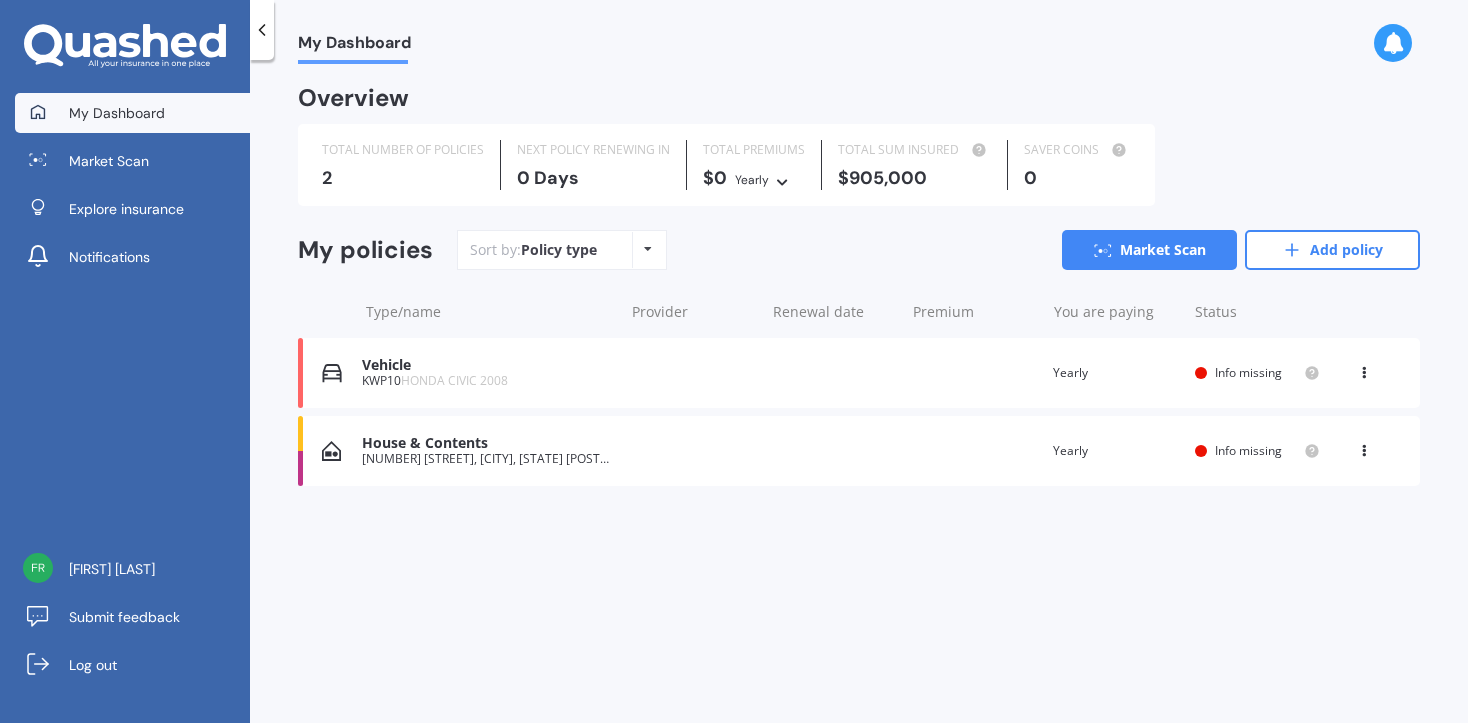 scroll, scrollTop: 0, scrollLeft: 0, axis: both 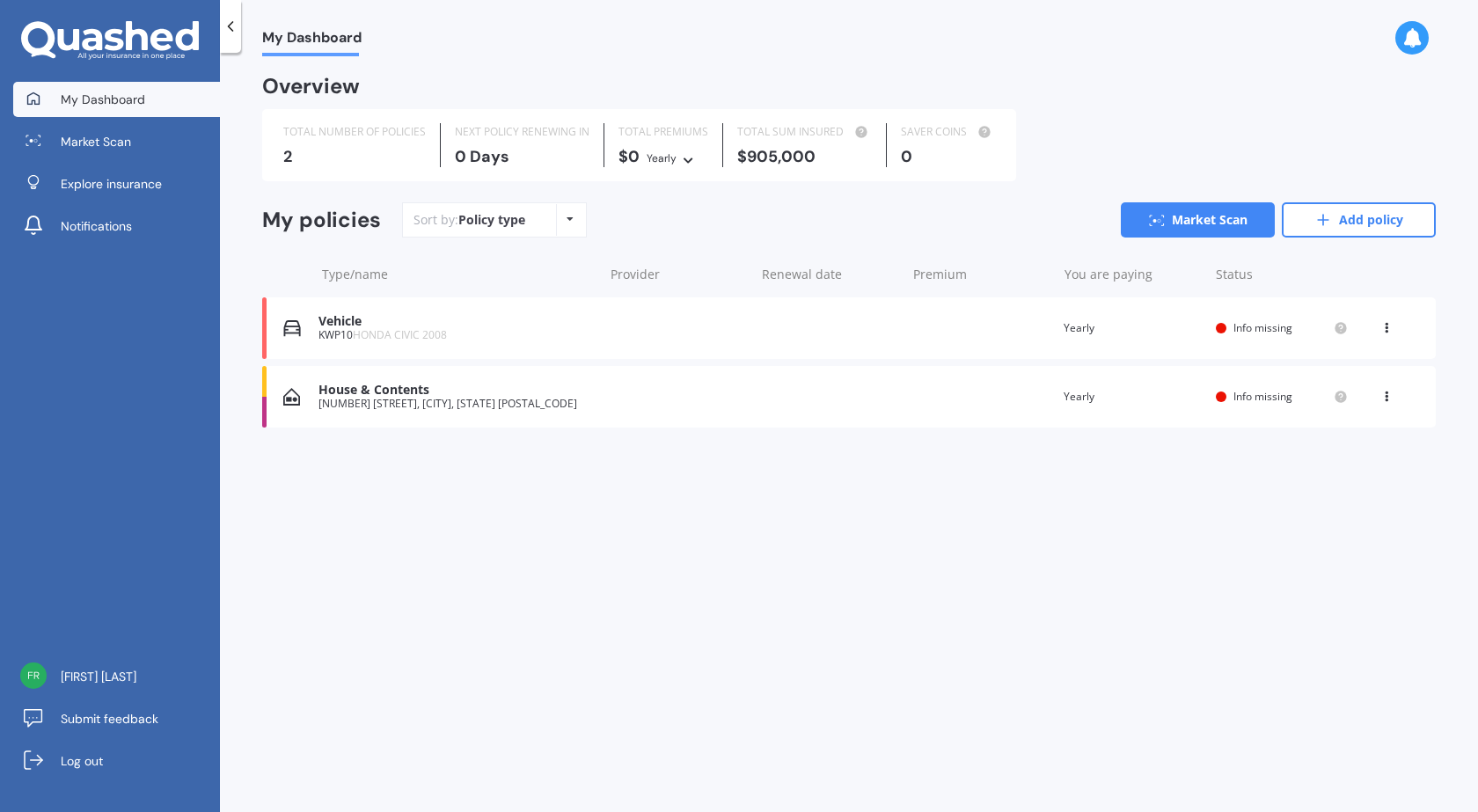 click on "Policy type Alphabetical Date added Renewing next" at bounding box center (569, 220) 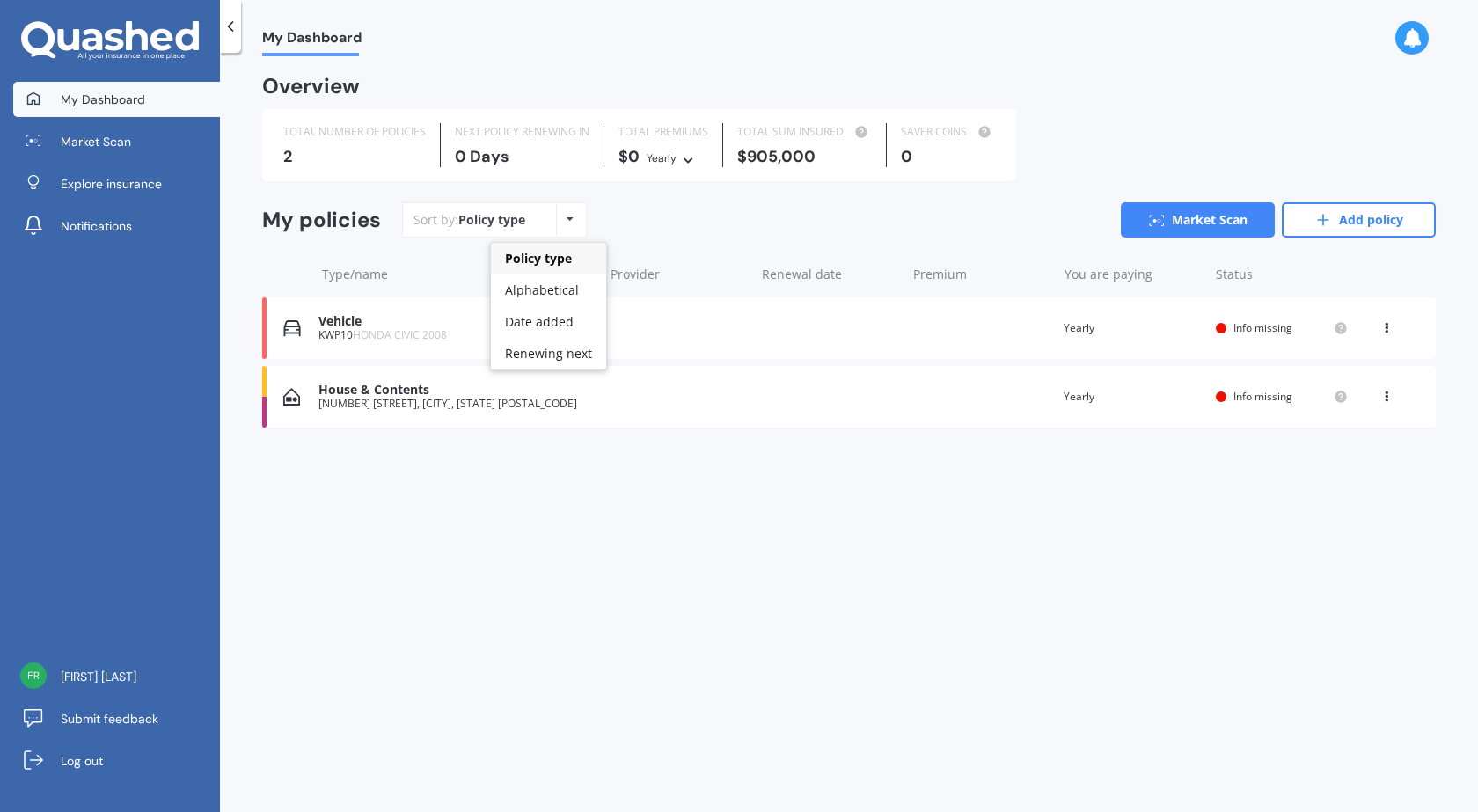click on "Policy type Alphabetical Date added Renewing next" at bounding box center (569, 220) 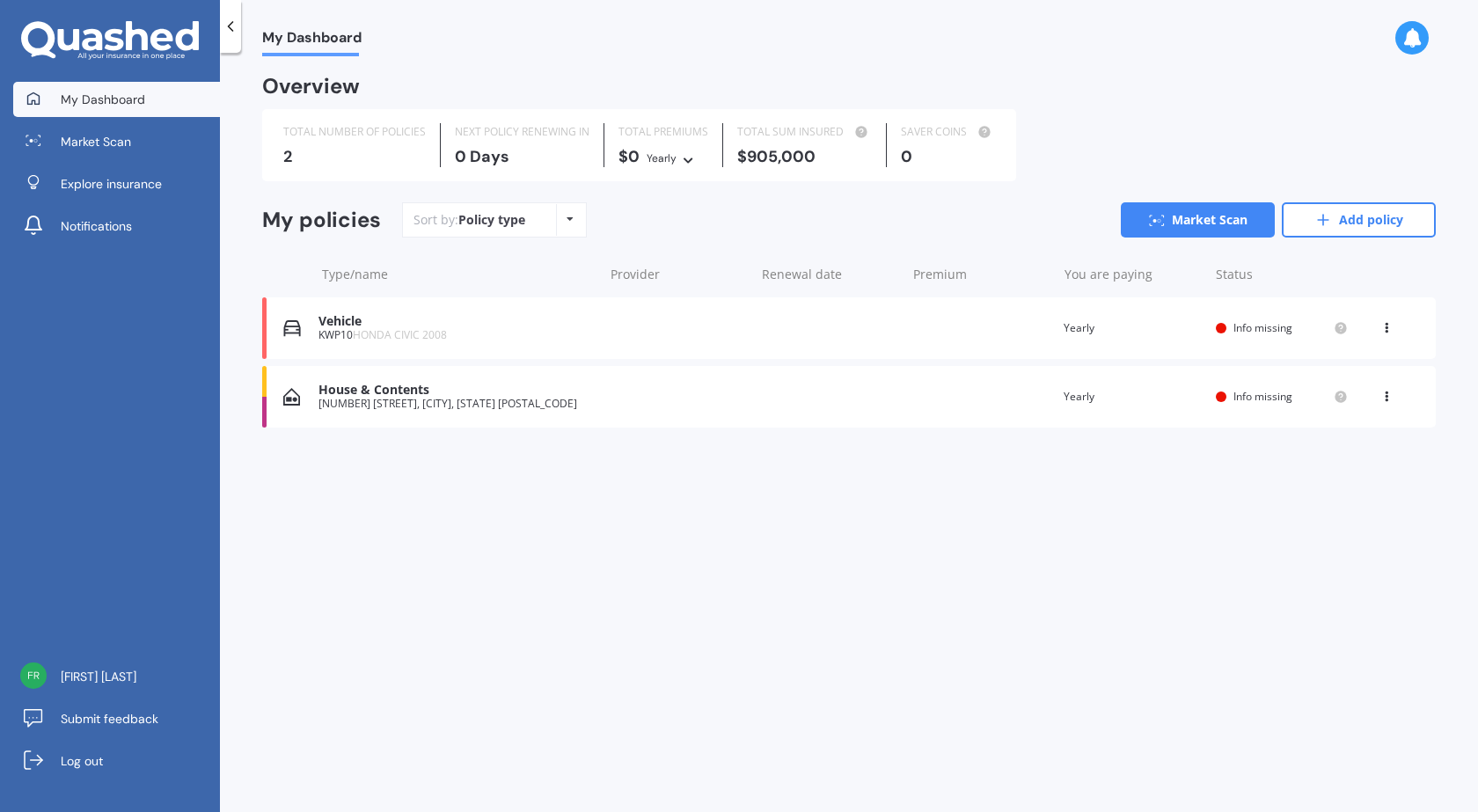 click on "Policy type Alphabetical Date added Renewing next" at bounding box center [569, 220] 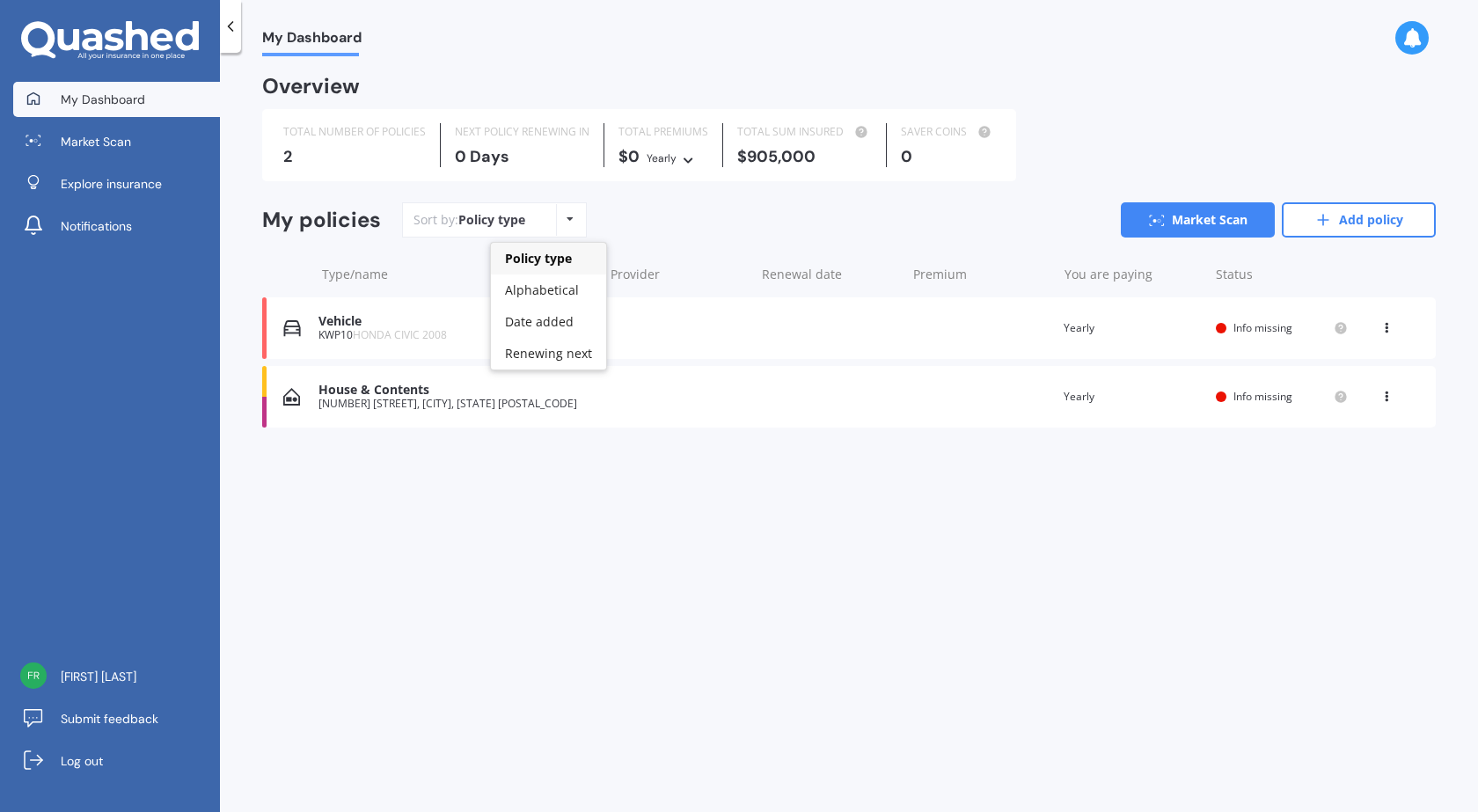 click on "Policy type Alphabetical Date added Renewing next" at bounding box center [569, 220] 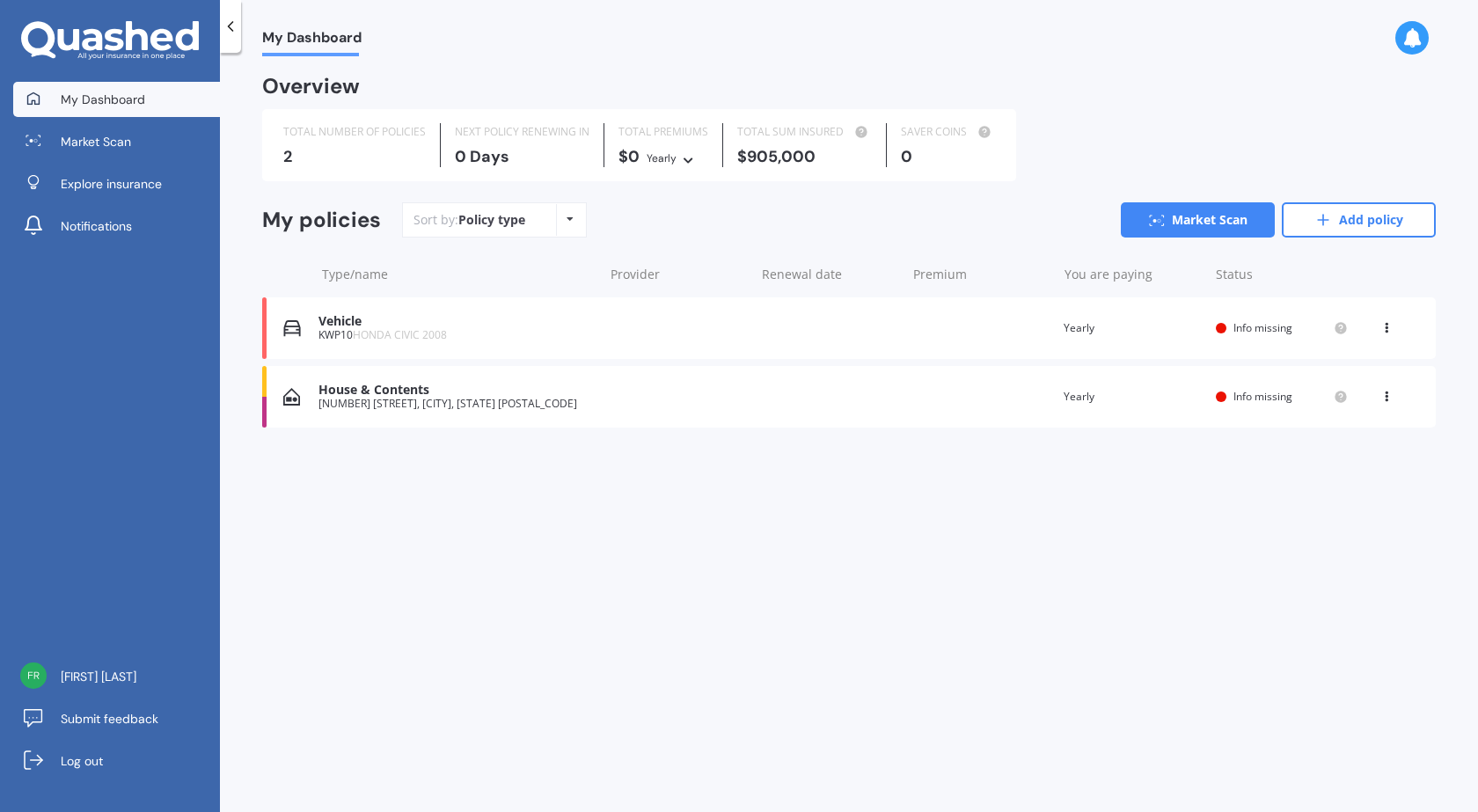 click on "House & Contents" at bounding box center (456, 390) 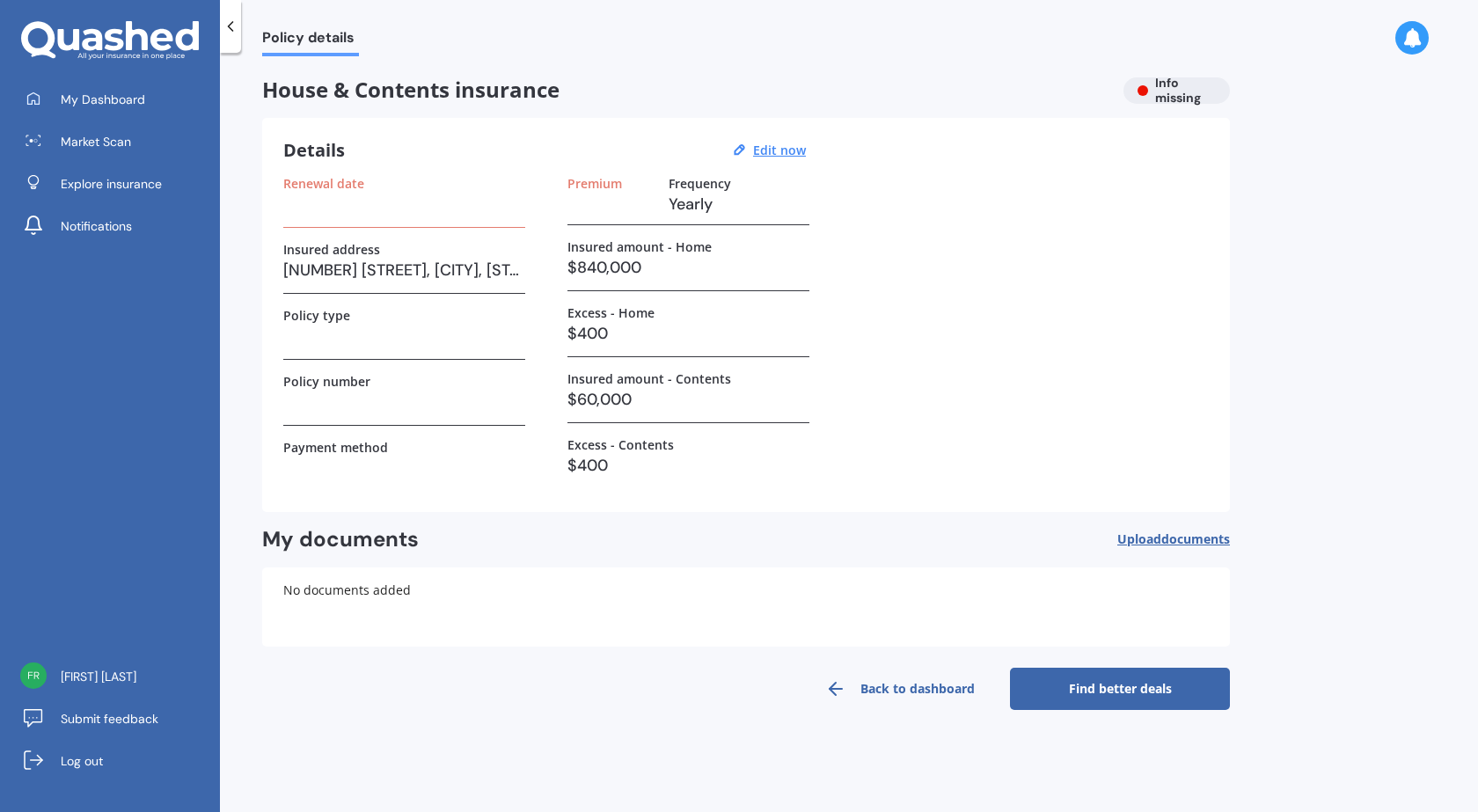 click 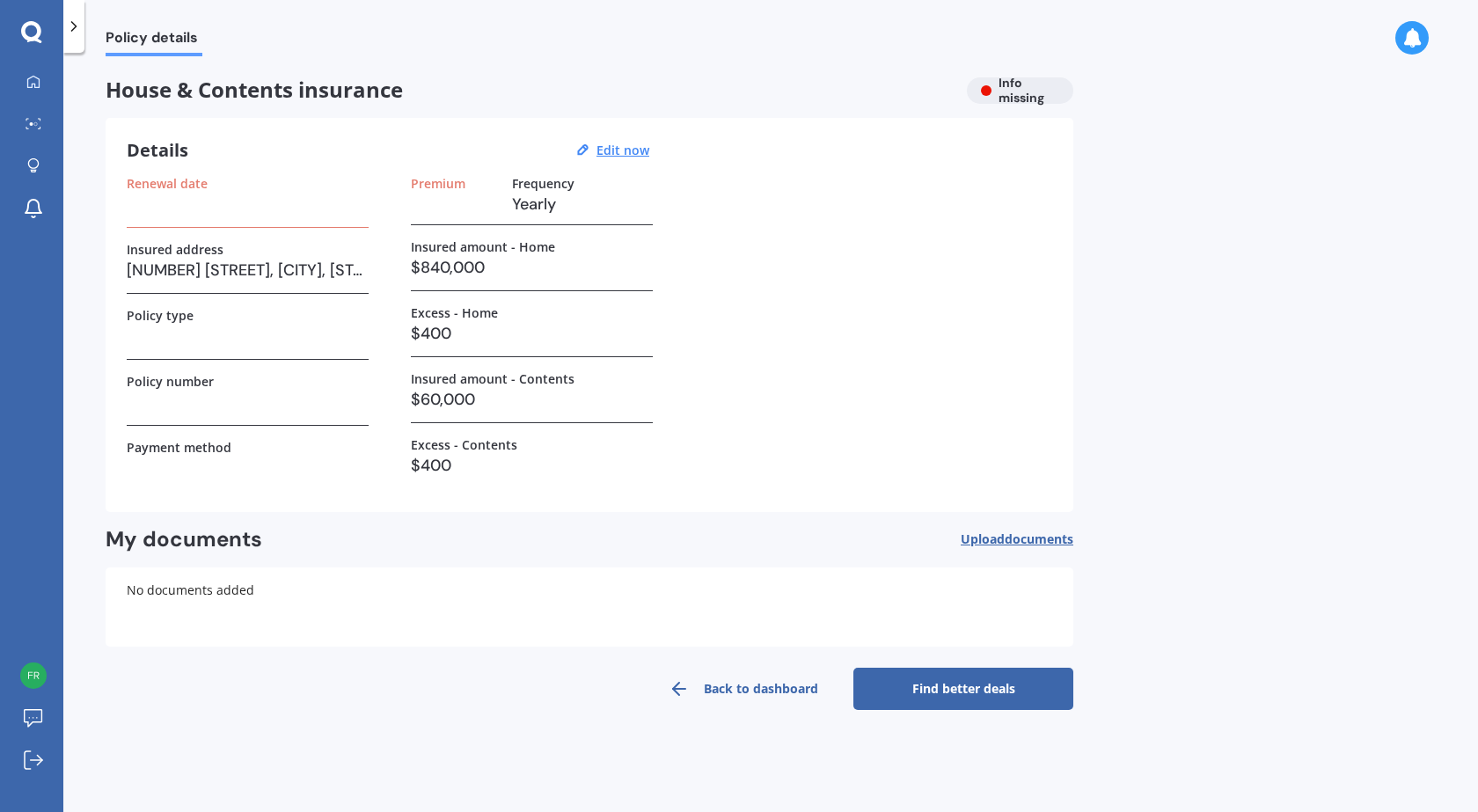 click 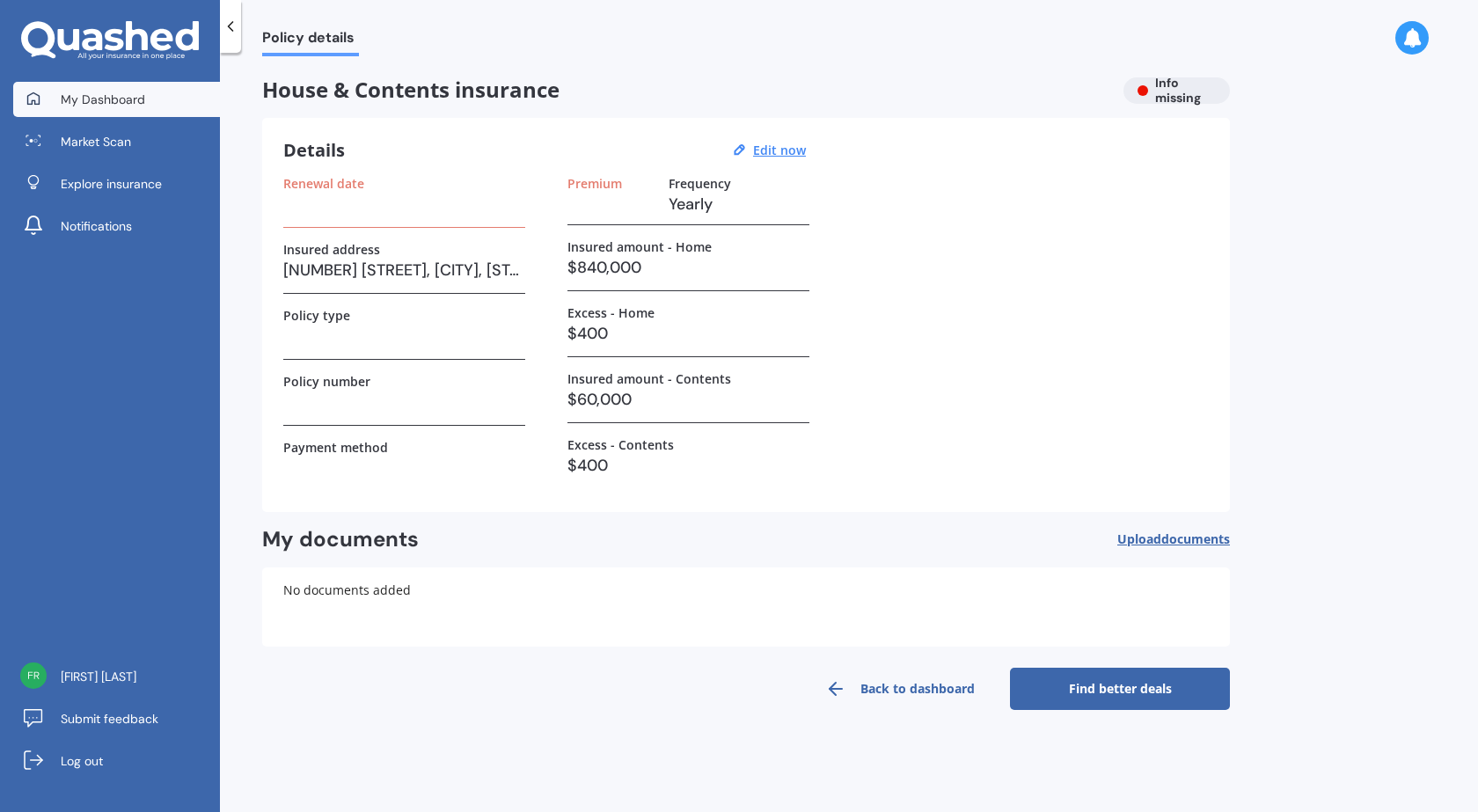 click on "My Dashboard" at bounding box center [103, 99] 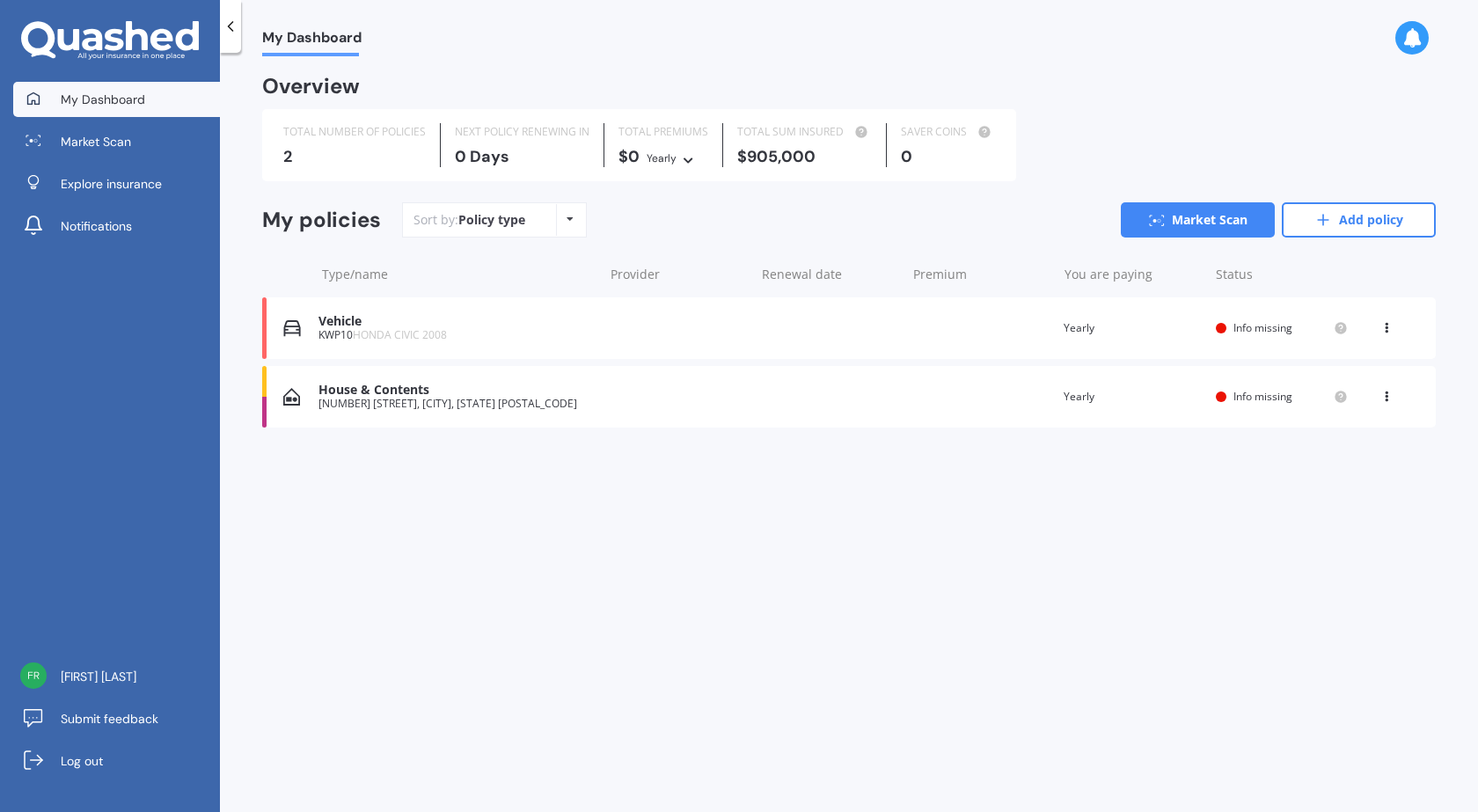 click on "Vehicle" at bounding box center [456, 321] 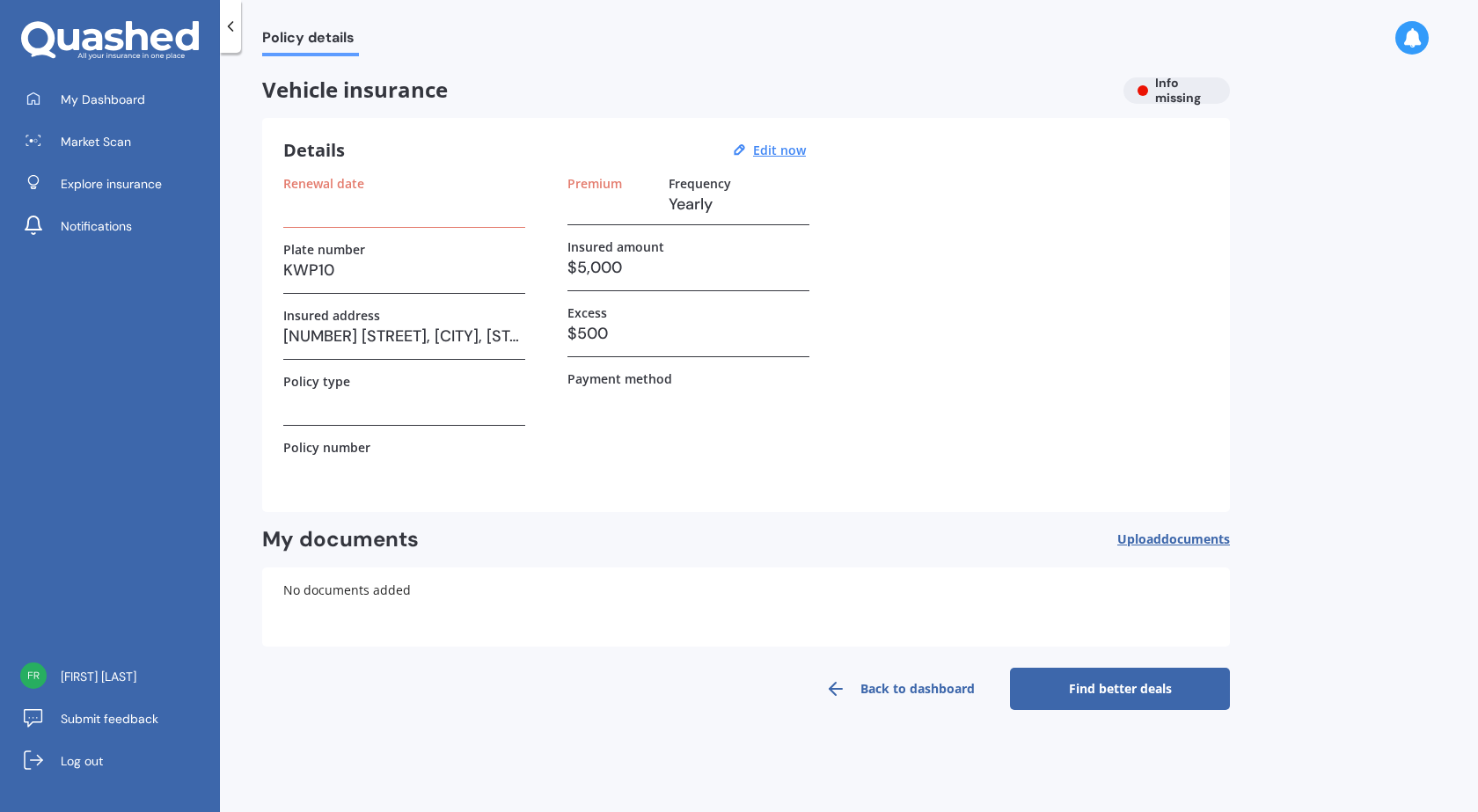 click on "Find better deals" at bounding box center (1120, 689) 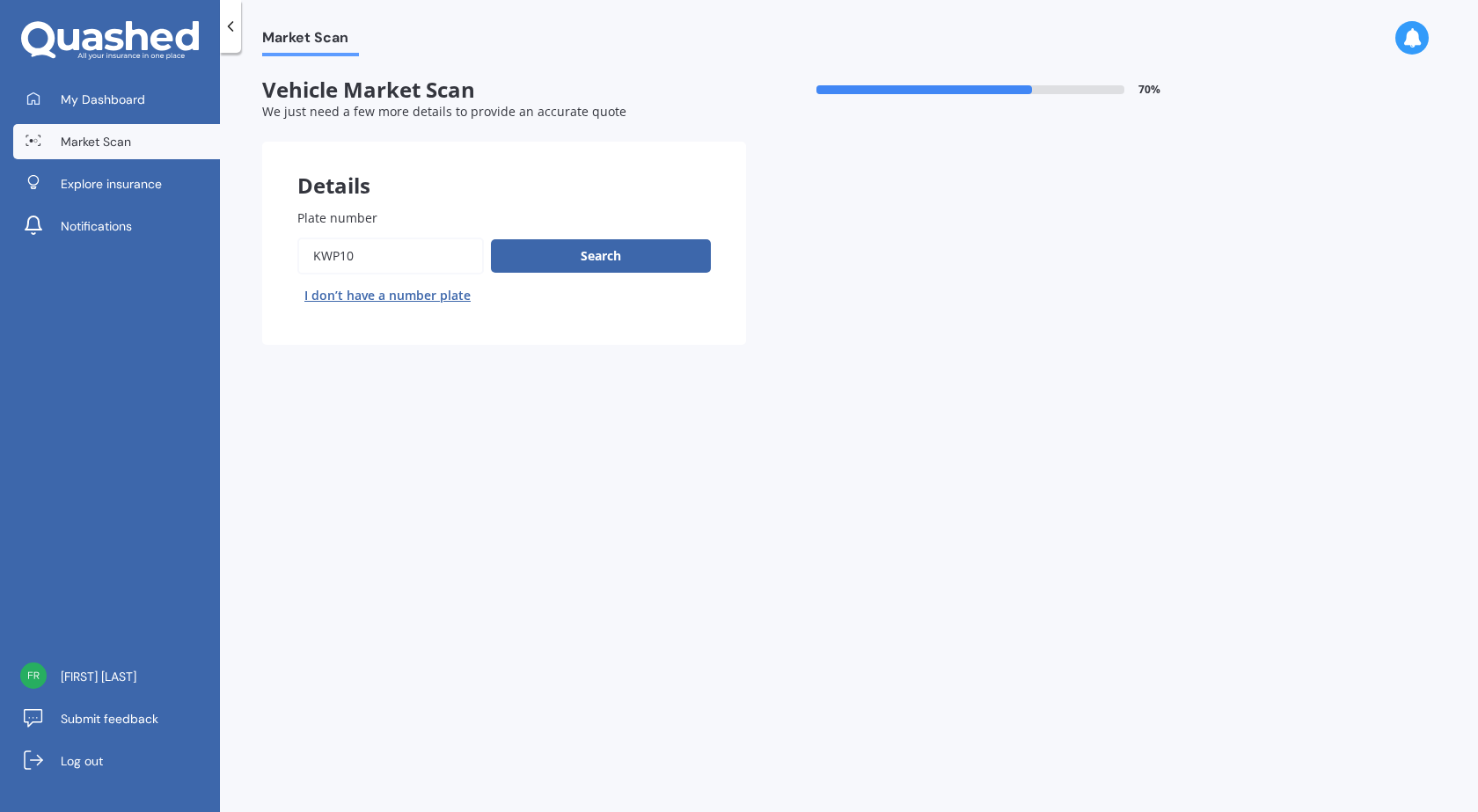 click on "I don’t have a number plate" at bounding box center [387, 296] 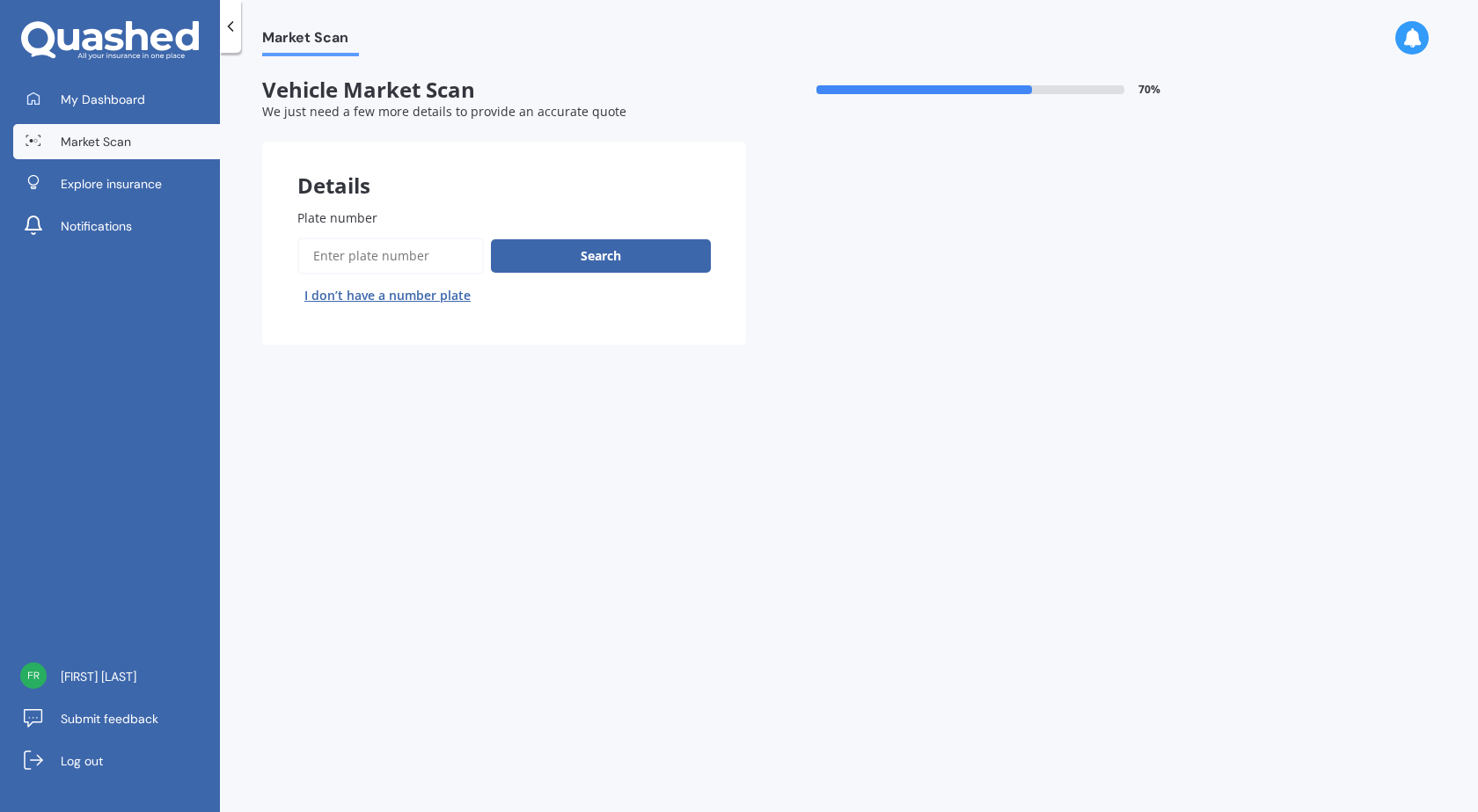 select on "31" 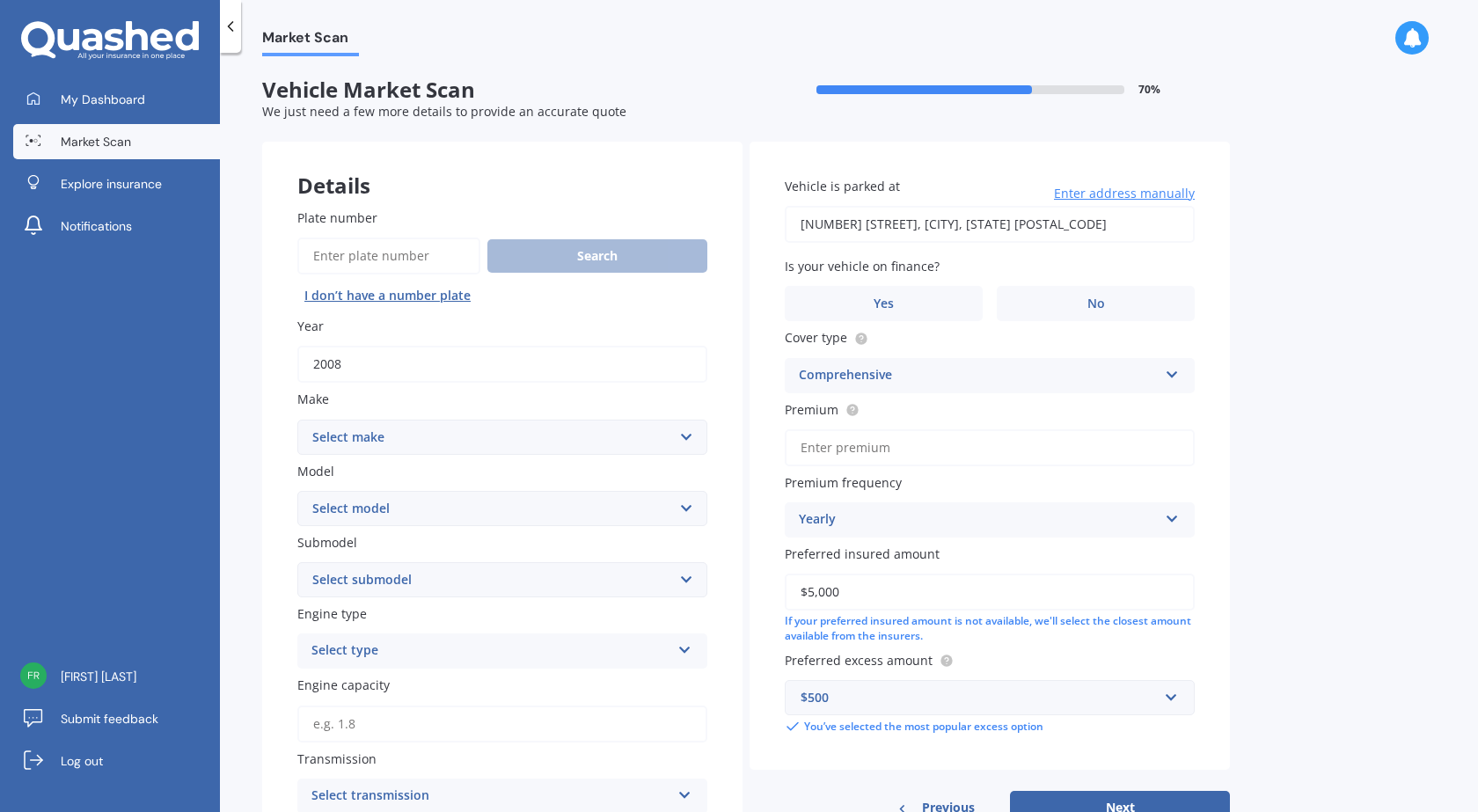 click on "I don’t have a number plate" at bounding box center (387, 296) 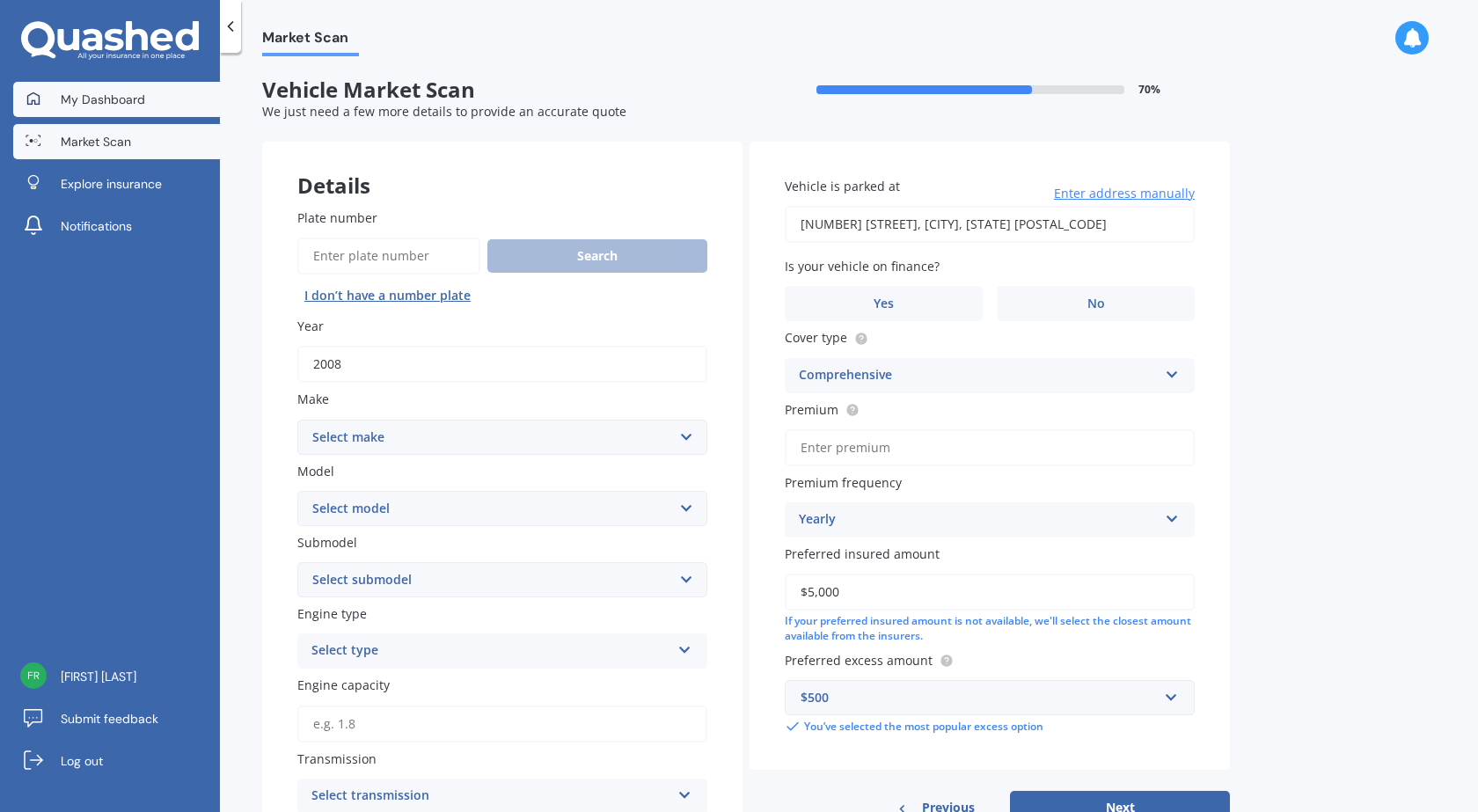 click on "My Dashboard" at bounding box center (103, 99) 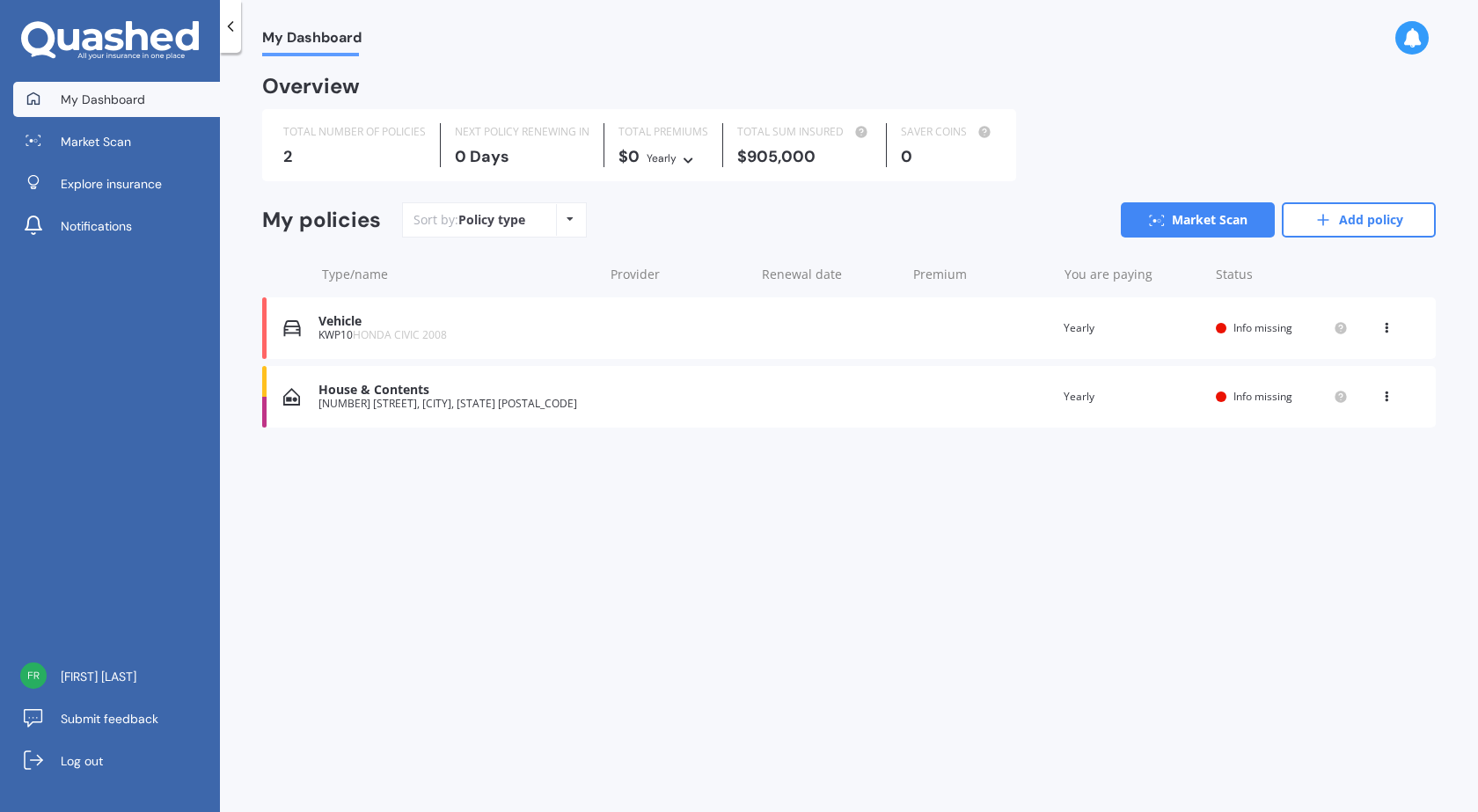 click on "HONDA CIVIC 2008" at bounding box center [399, 334] 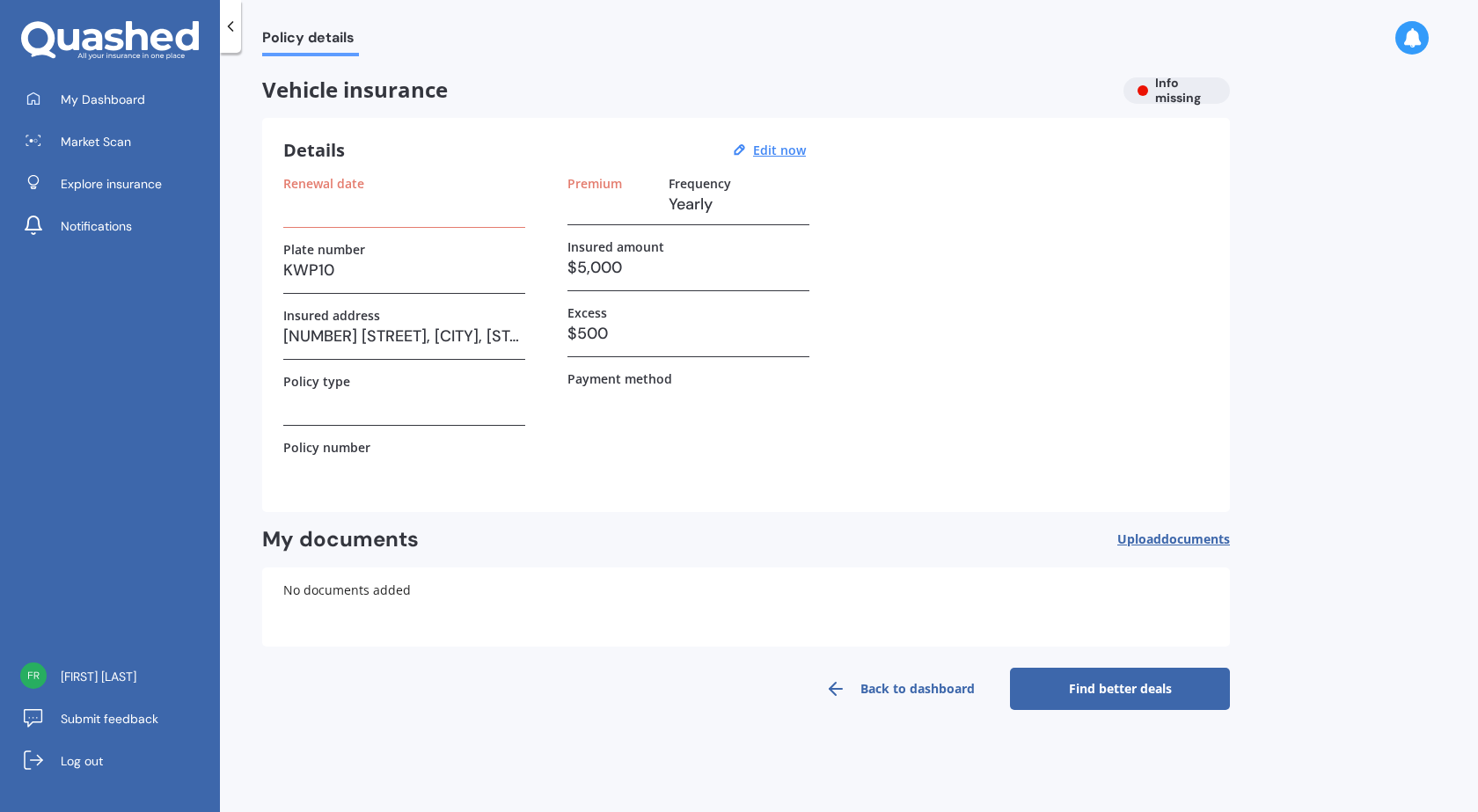 click on "Find better deals" at bounding box center [1120, 689] 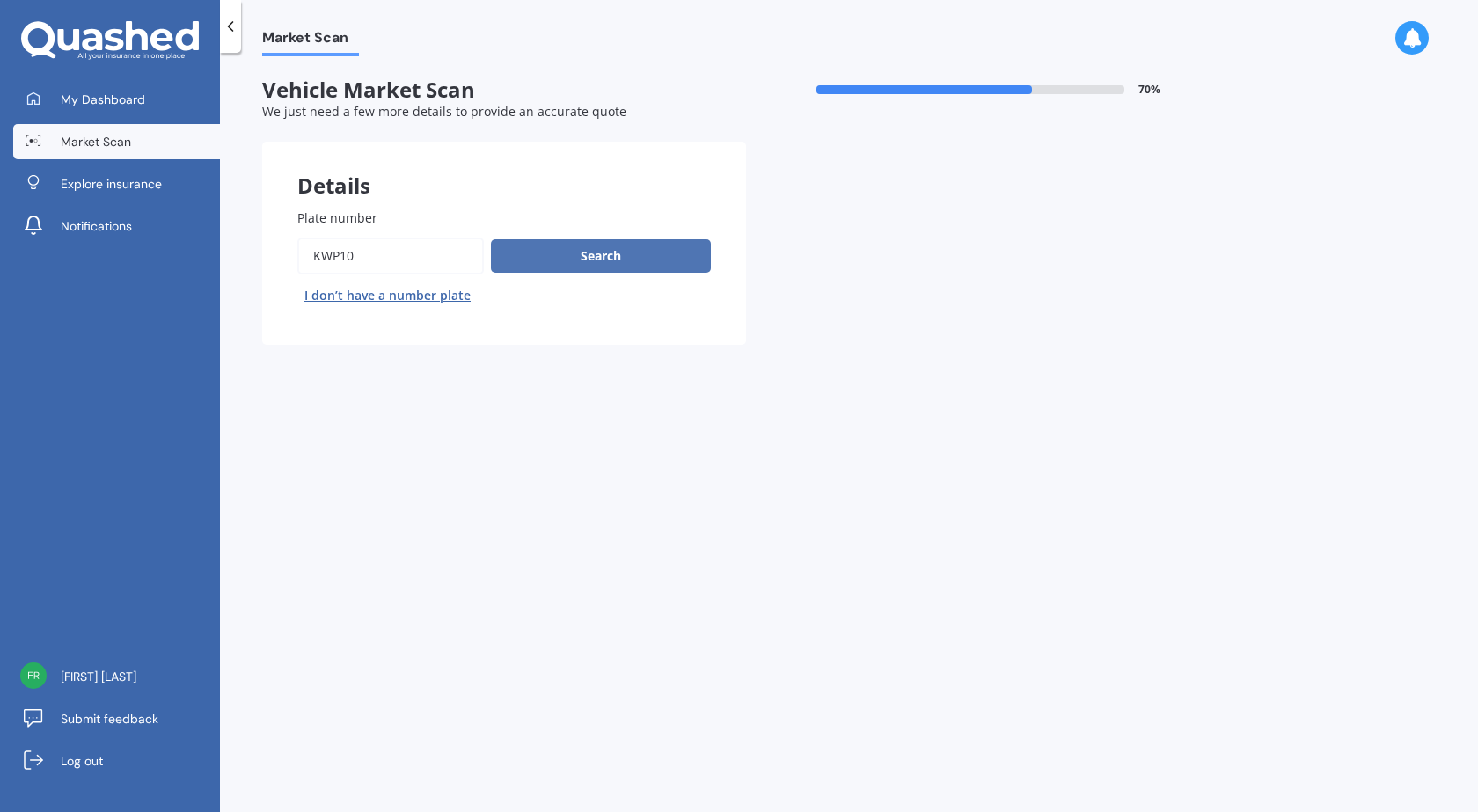 click on "Search" at bounding box center (601, 256) 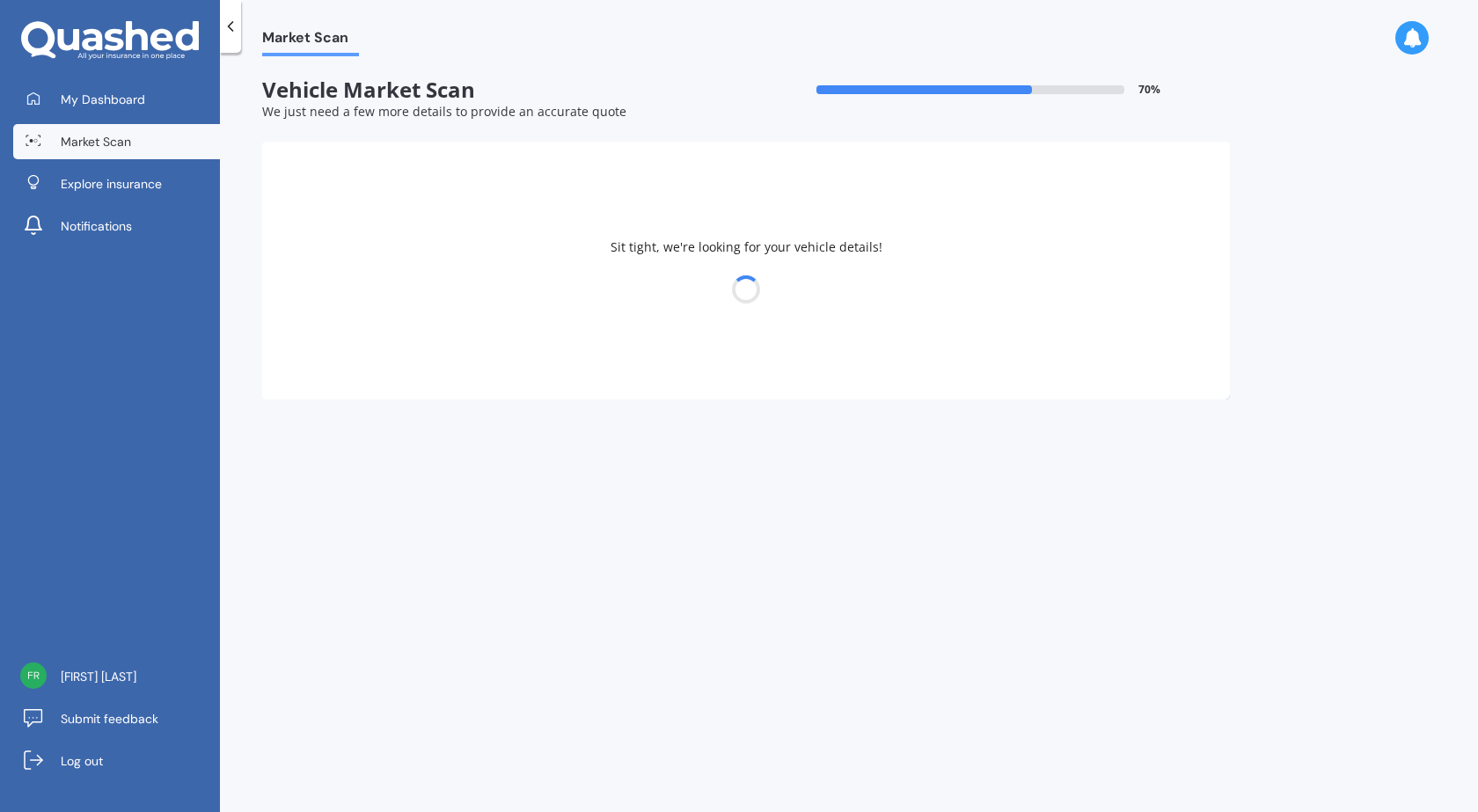 select on "HONDA" 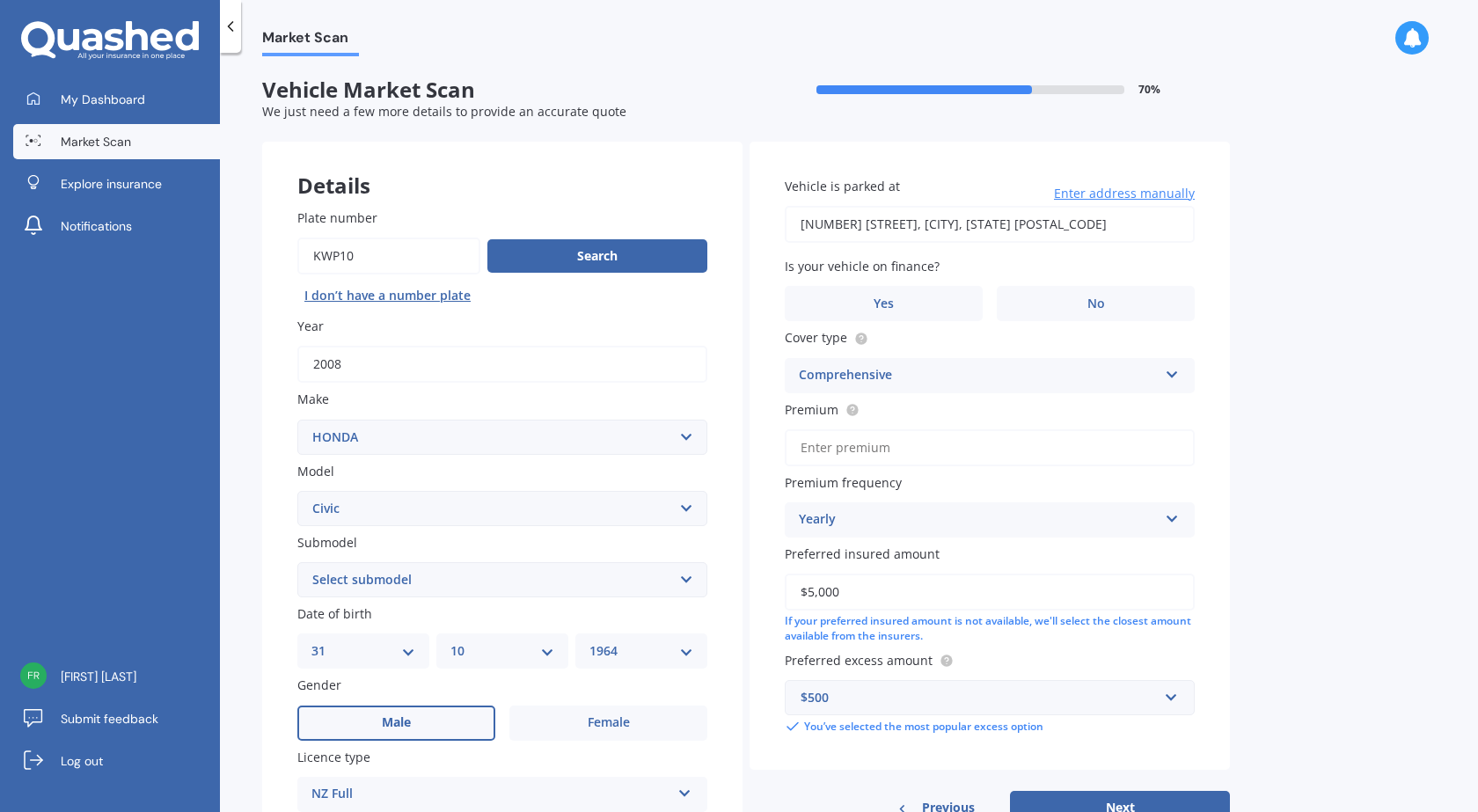 drag, startPoint x: 447, startPoint y: 266, endPoint x: 226, endPoint y: 260, distance: 221.0814 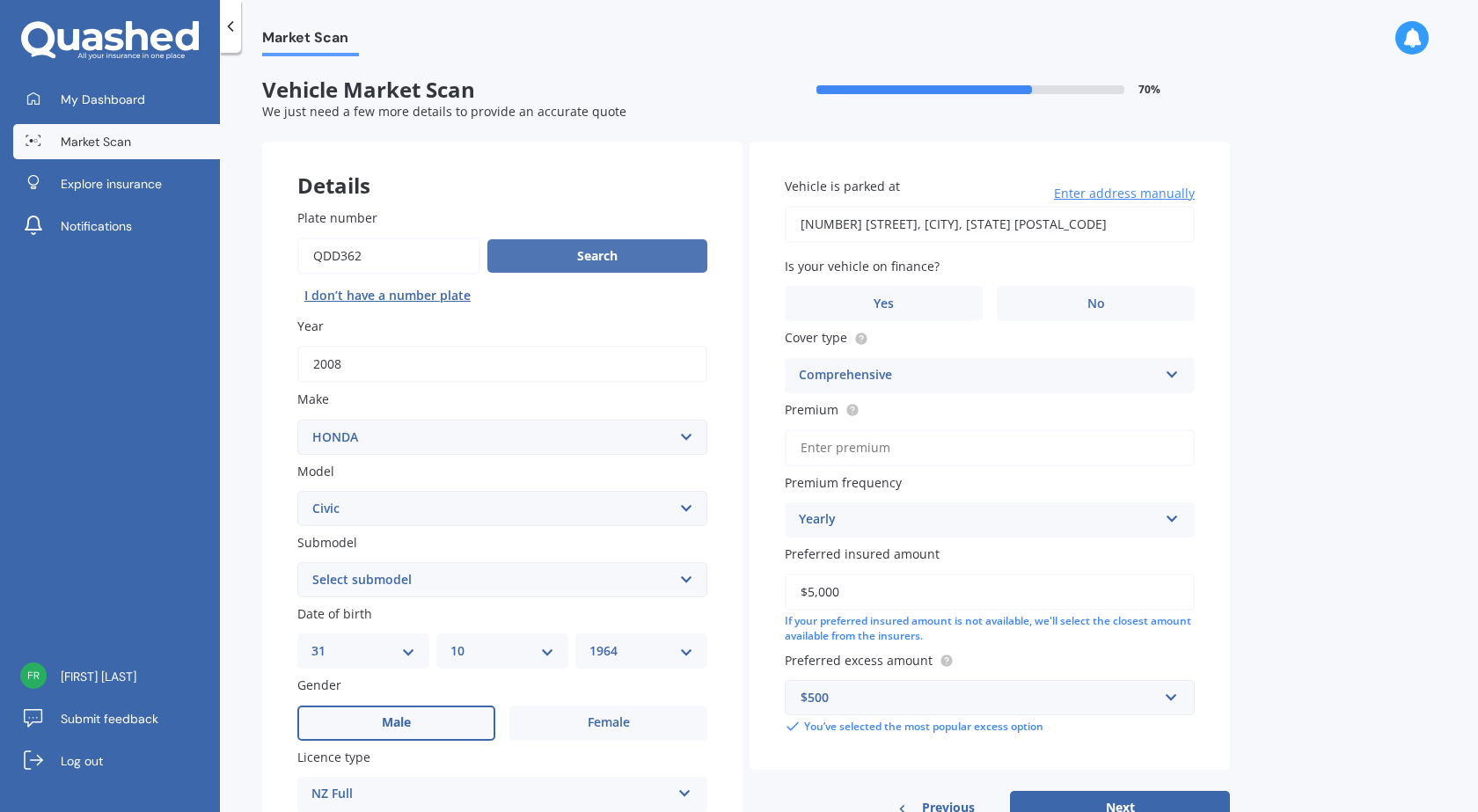type on "QDD362" 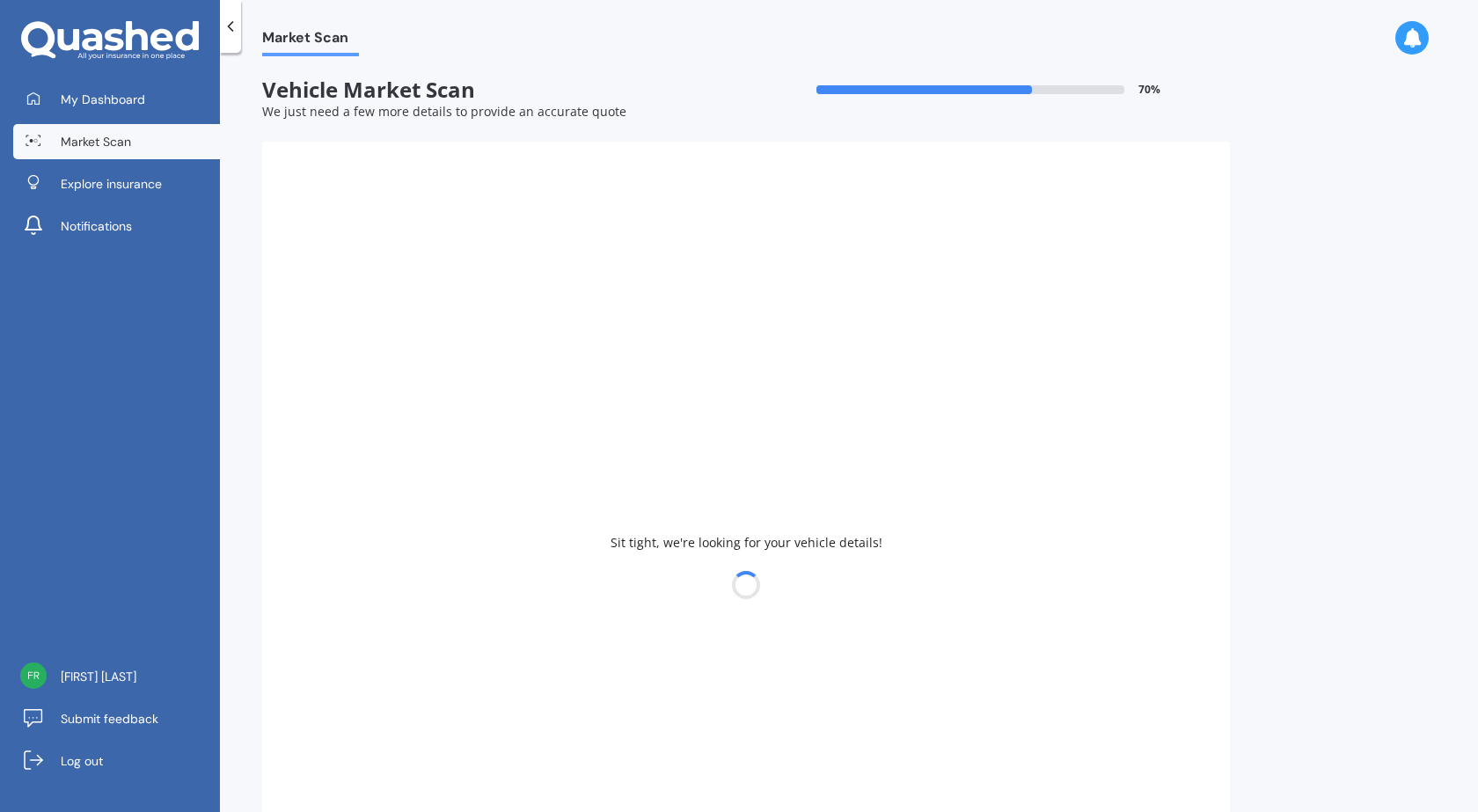 type on "2014" 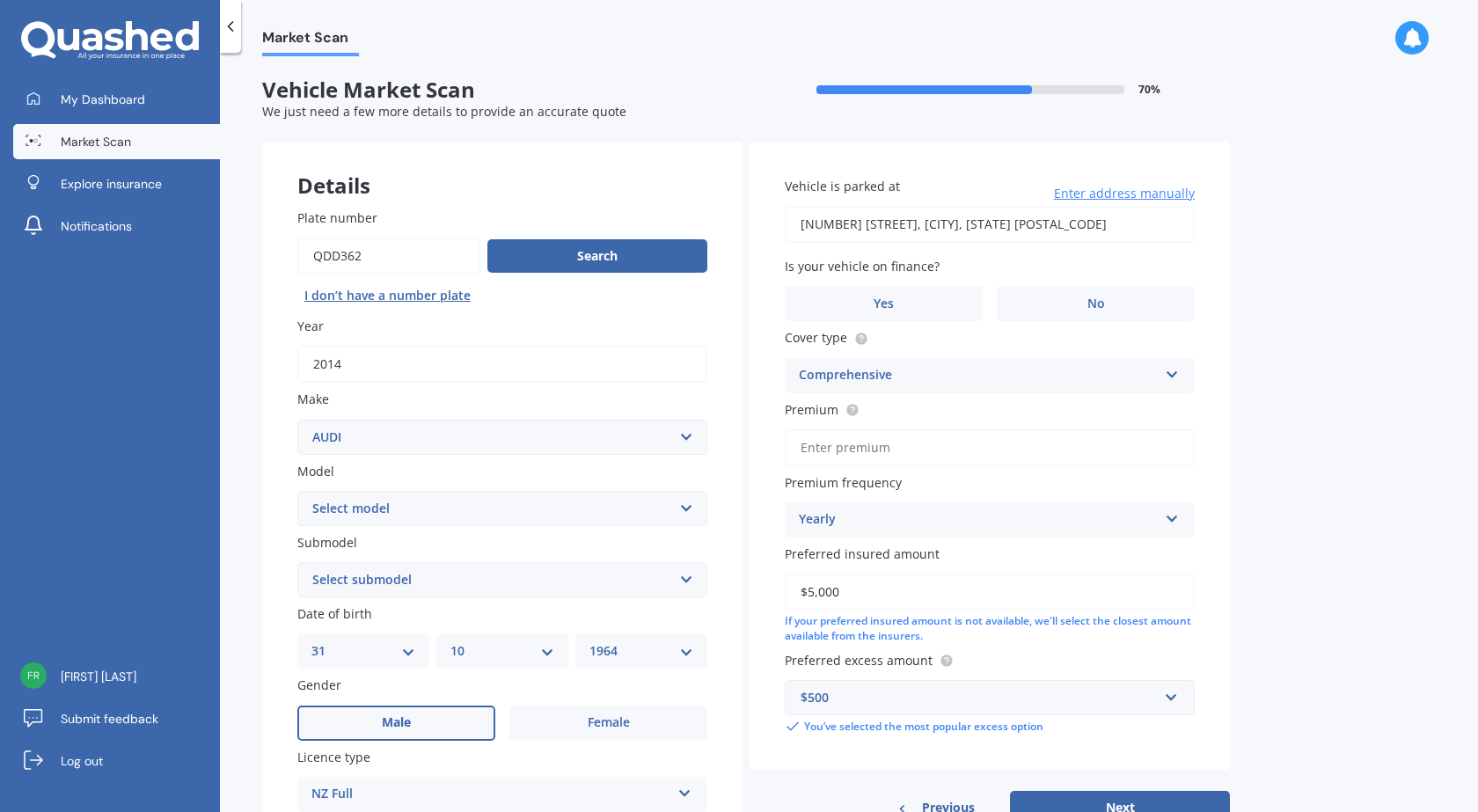 click on "Select model 100 200T 80 90 A1 A3 A4 A4 All Road 4WD A5 A6 A7 A8 Allroad Cabriolet Coupe E-TRON Q2 Q3 Q5 Q7 Q8 Quattro R8 RS Q3 RS2 RS3 RS4 RS5 RS6 RS7 RSQ8 S1 S2 S3 S4 S4 Cabriolet S5 S6 S7 S8 SQ2 SQ5 SQ5NZ SQ7 TT" at bounding box center (502, 508) 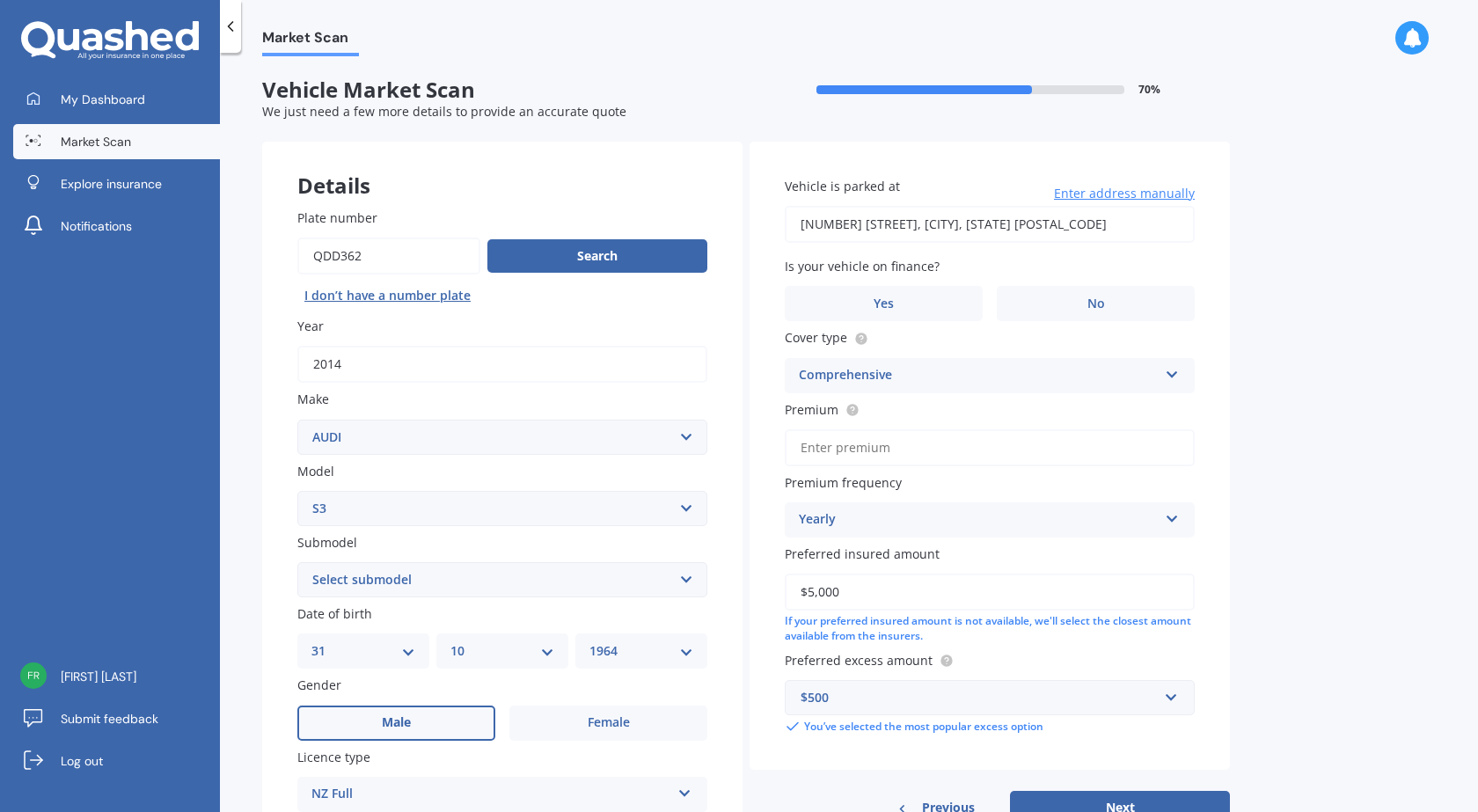 click on "Select model 100 200T 80 90 A1 A3 A4 A4 All Road 4WD A5 A6 A7 A8 Allroad Cabriolet Coupe E-TRON Q2 Q3 Q5 Q7 Q8 Quattro R8 RS Q3 RS2 RS3 RS4 RS5 RS6 RS7 RSQ8 S1 S2 S3 S4 S4 Cabriolet S5 S6 S7 S8 SQ2 SQ5 SQ5NZ SQ7 TT" at bounding box center [502, 508] 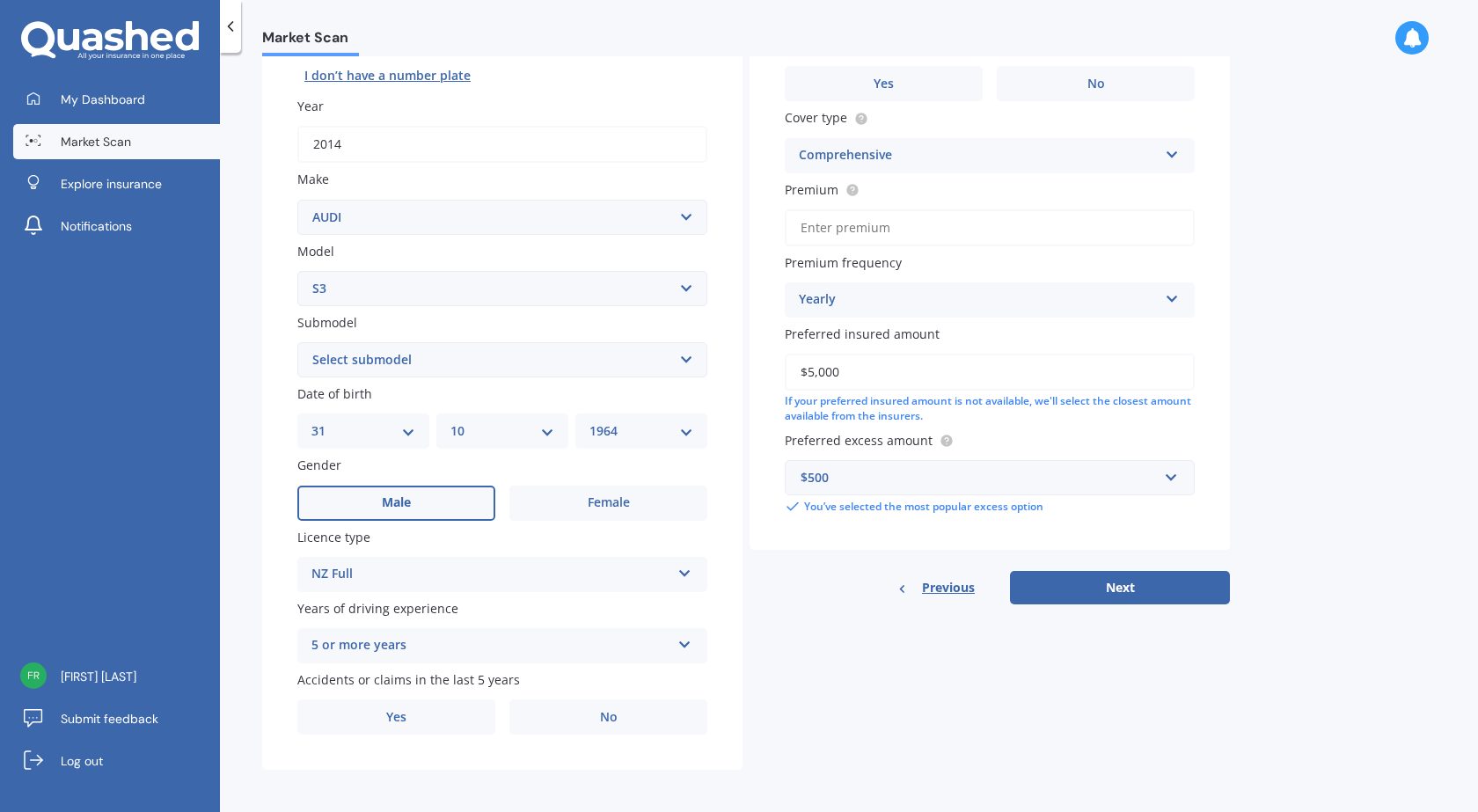 scroll, scrollTop: 223, scrollLeft: 0, axis: vertical 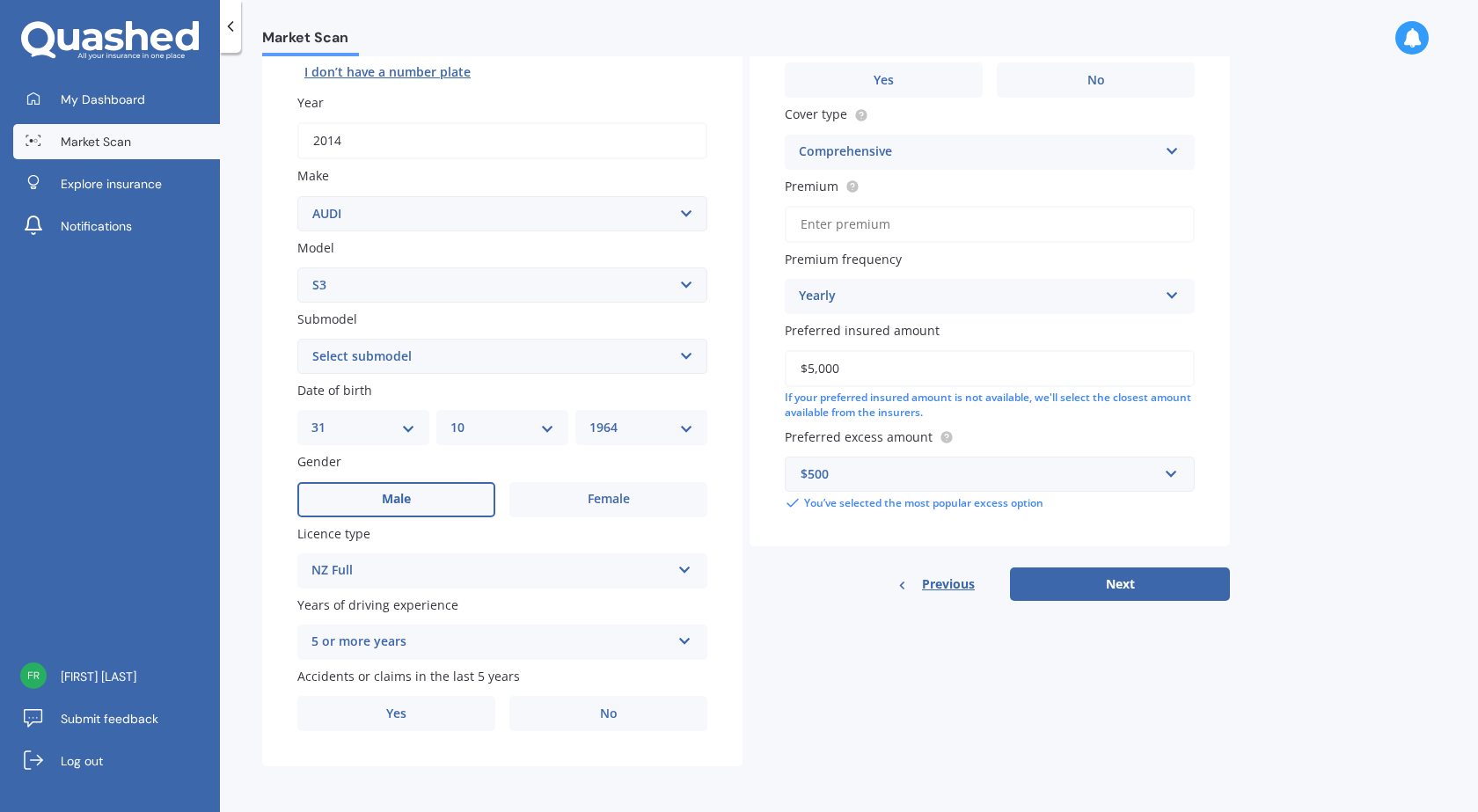 click on "DD 01 02 03 04 05 06 07 08 09 10 11 12 13 14 15 16 17 18 19 20 21 22 23 24 25 26 27 28 29 30 31" at bounding box center [363, 428] 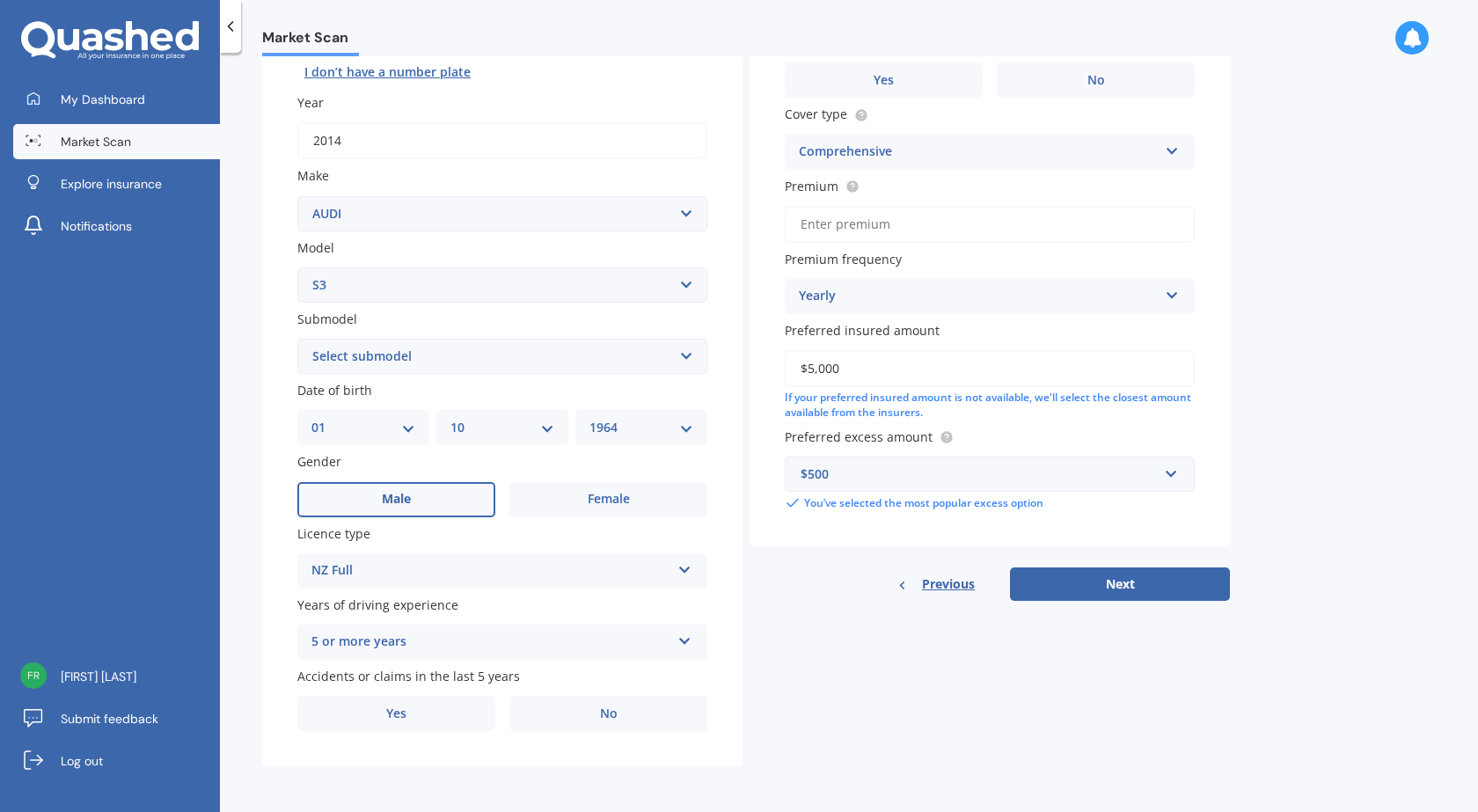 click on "DD 01 02 03 04 05 06 07 08 09 10 11 12 13 14 15 16 17 18 19 20 21 22 23 24 25 26 27 28 29 30 31" at bounding box center [363, 428] 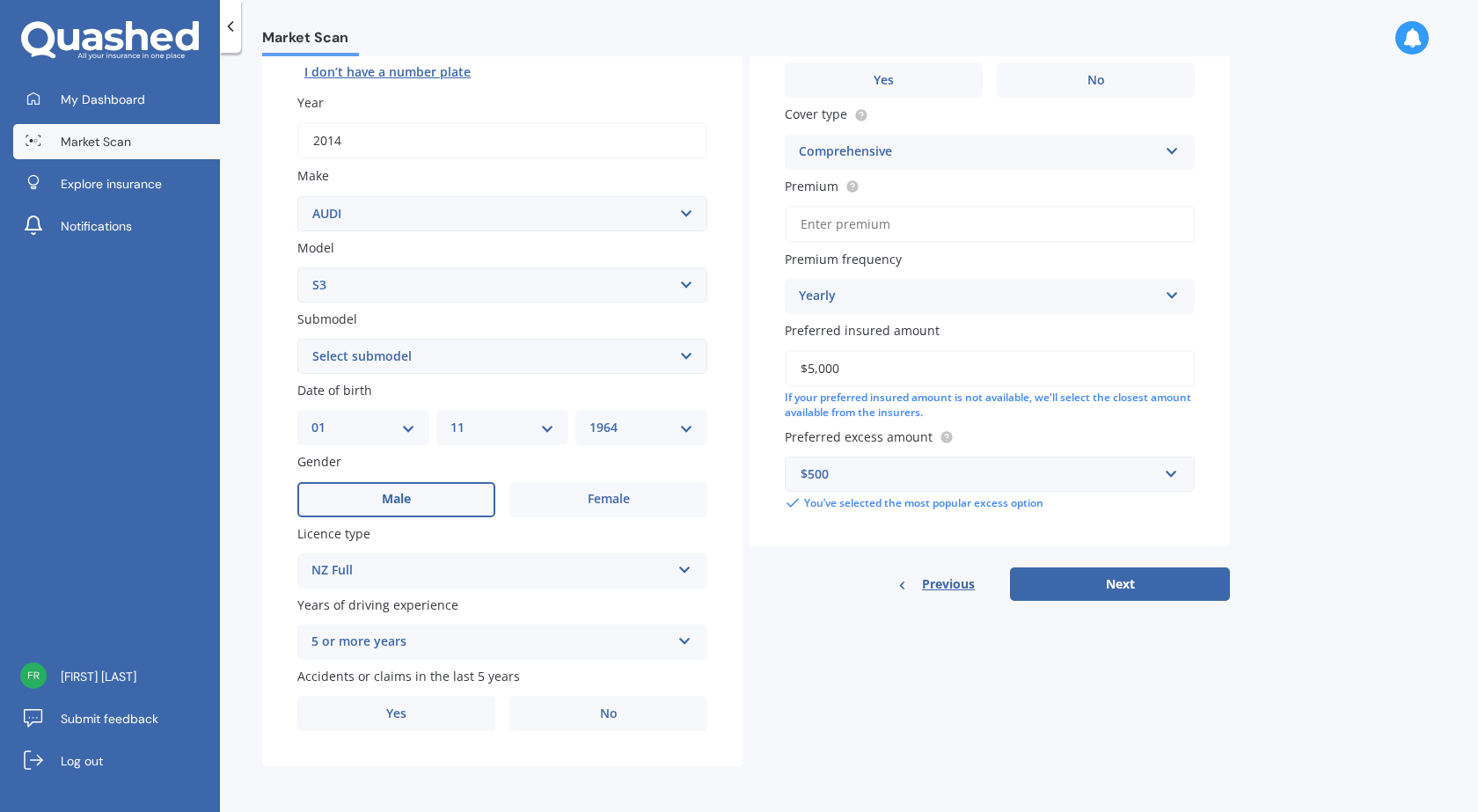 click on "MM 01 02 03 04 05 06 07 08 09 10 11 12" at bounding box center [502, 428] 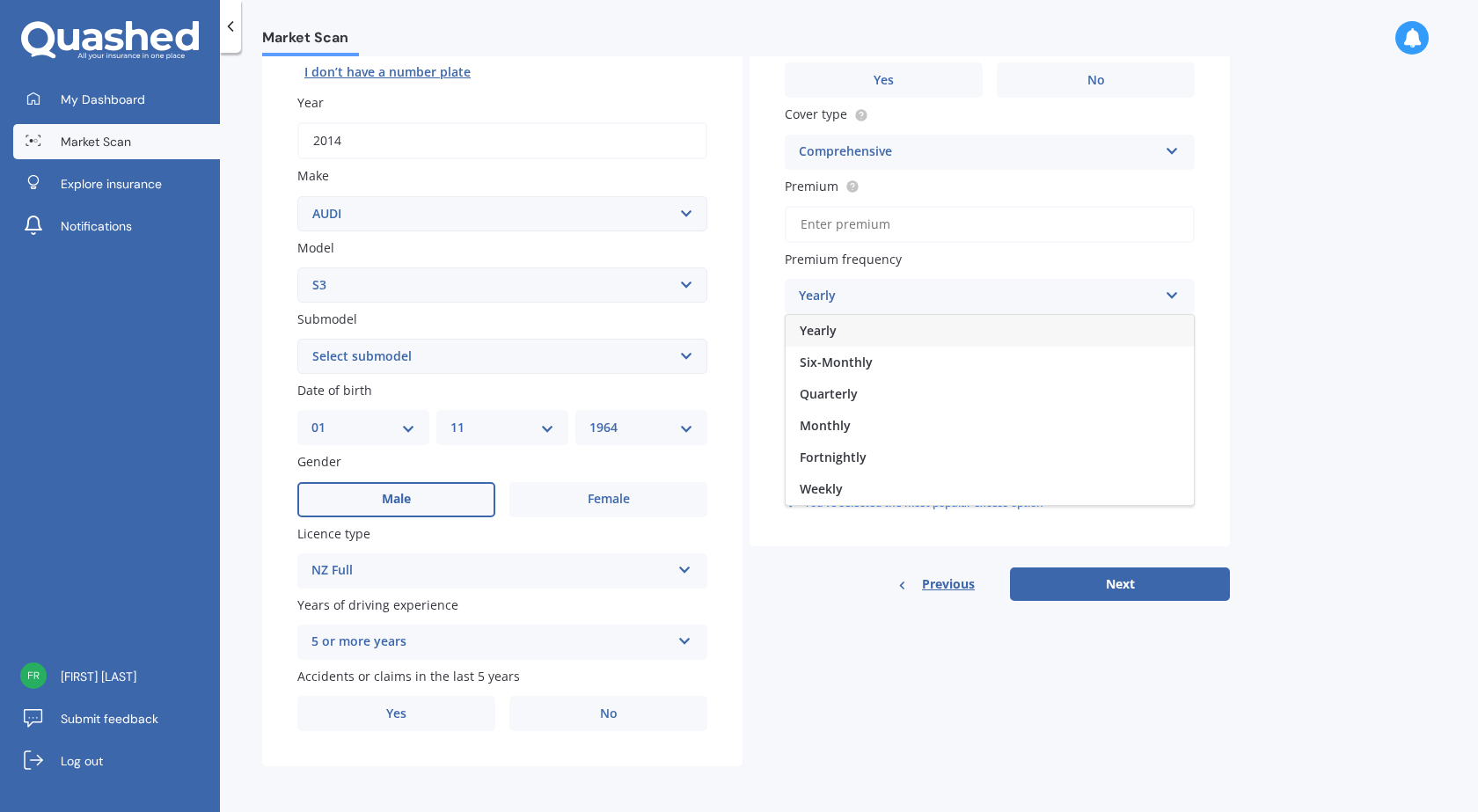 click at bounding box center (1172, 292) 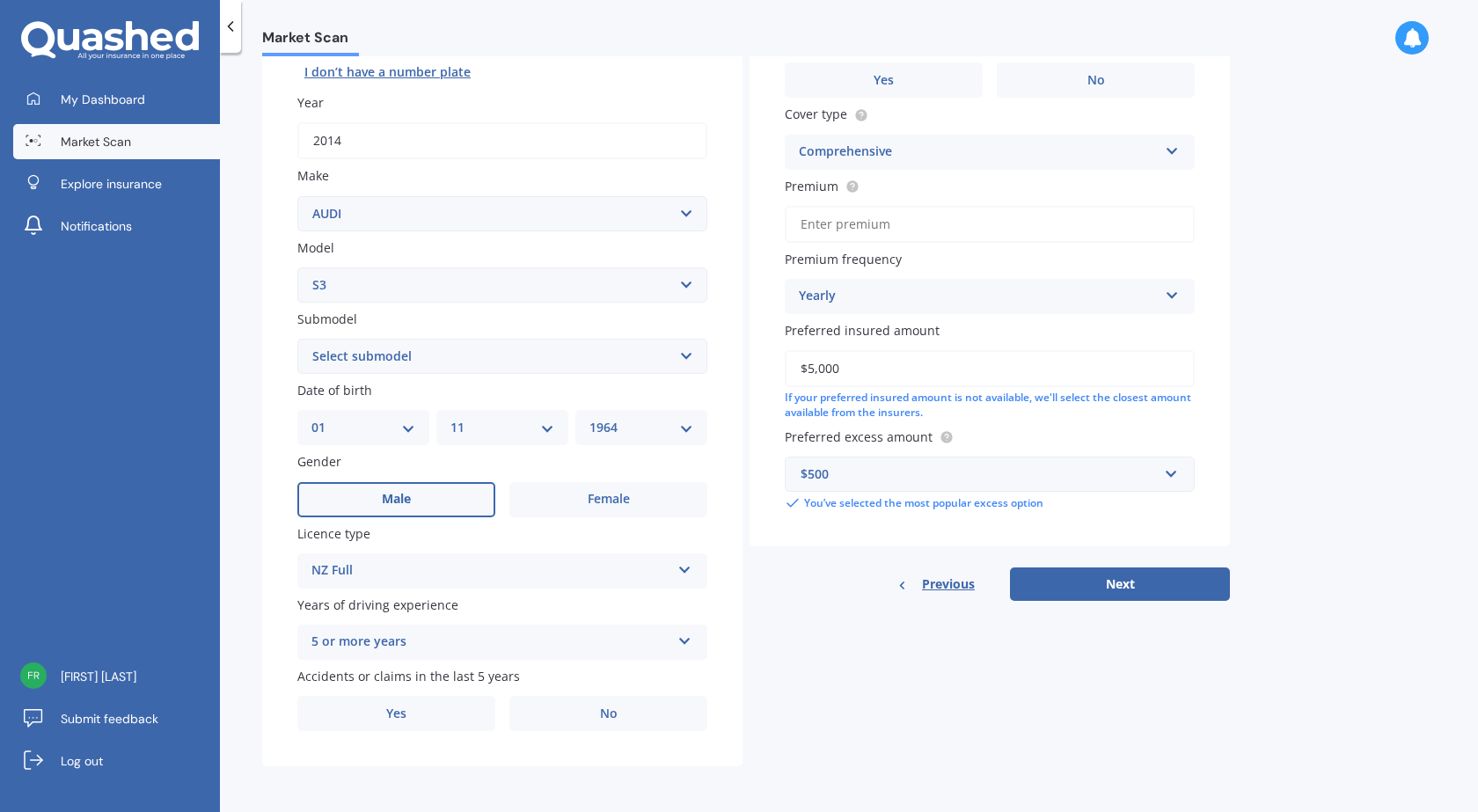 click on "$5,000" at bounding box center [990, 369] 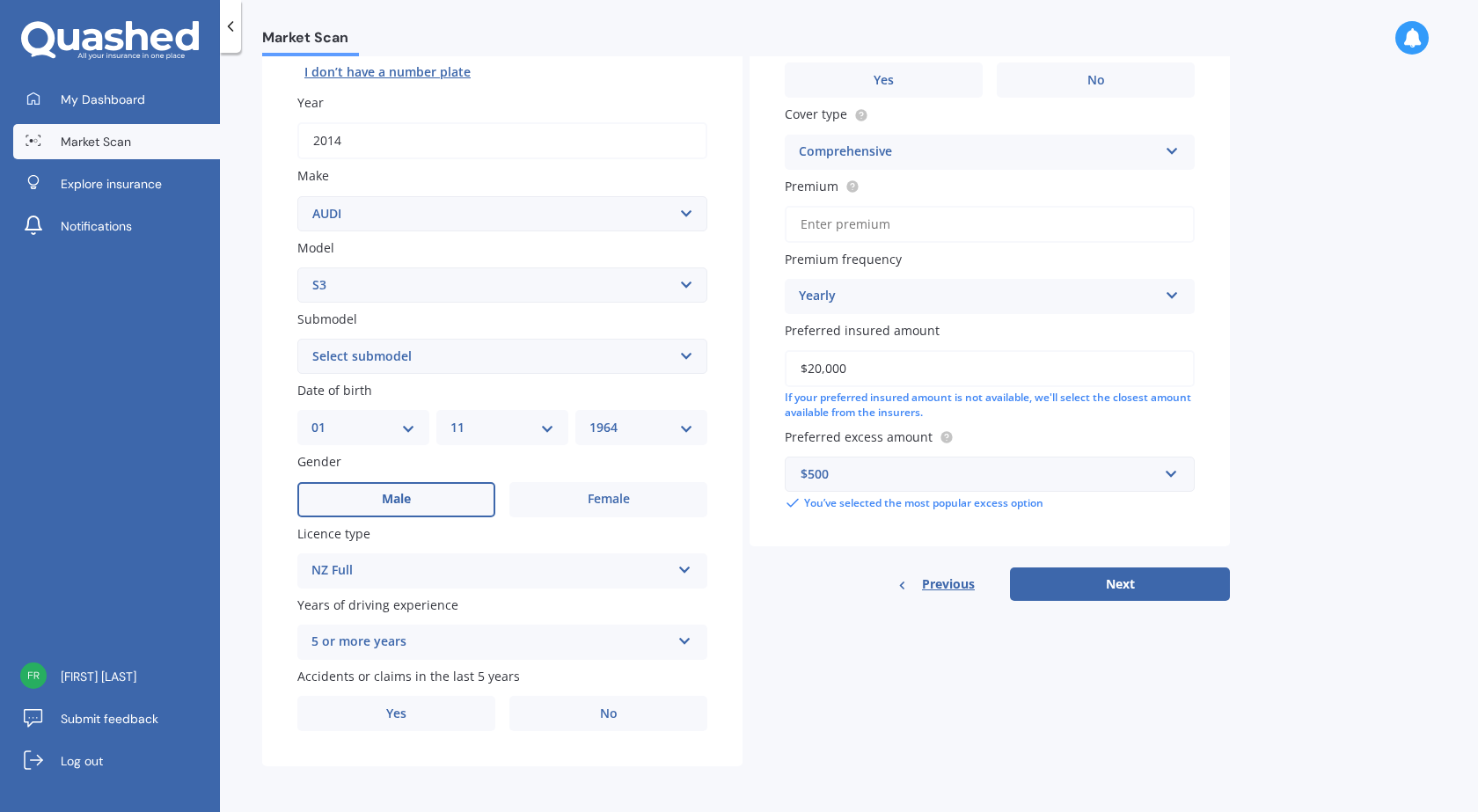 type on "$20,000" 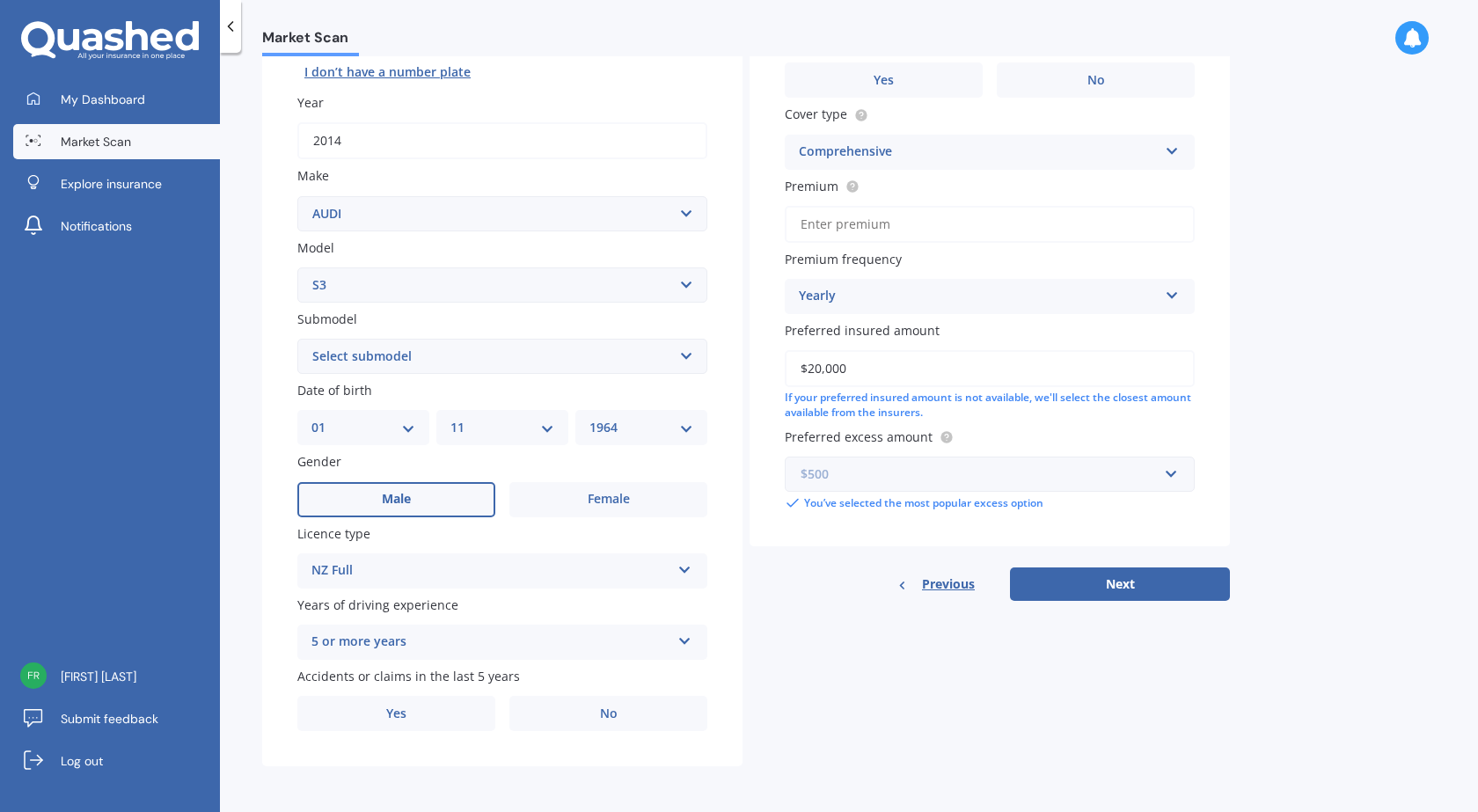 click at bounding box center (984, 474) 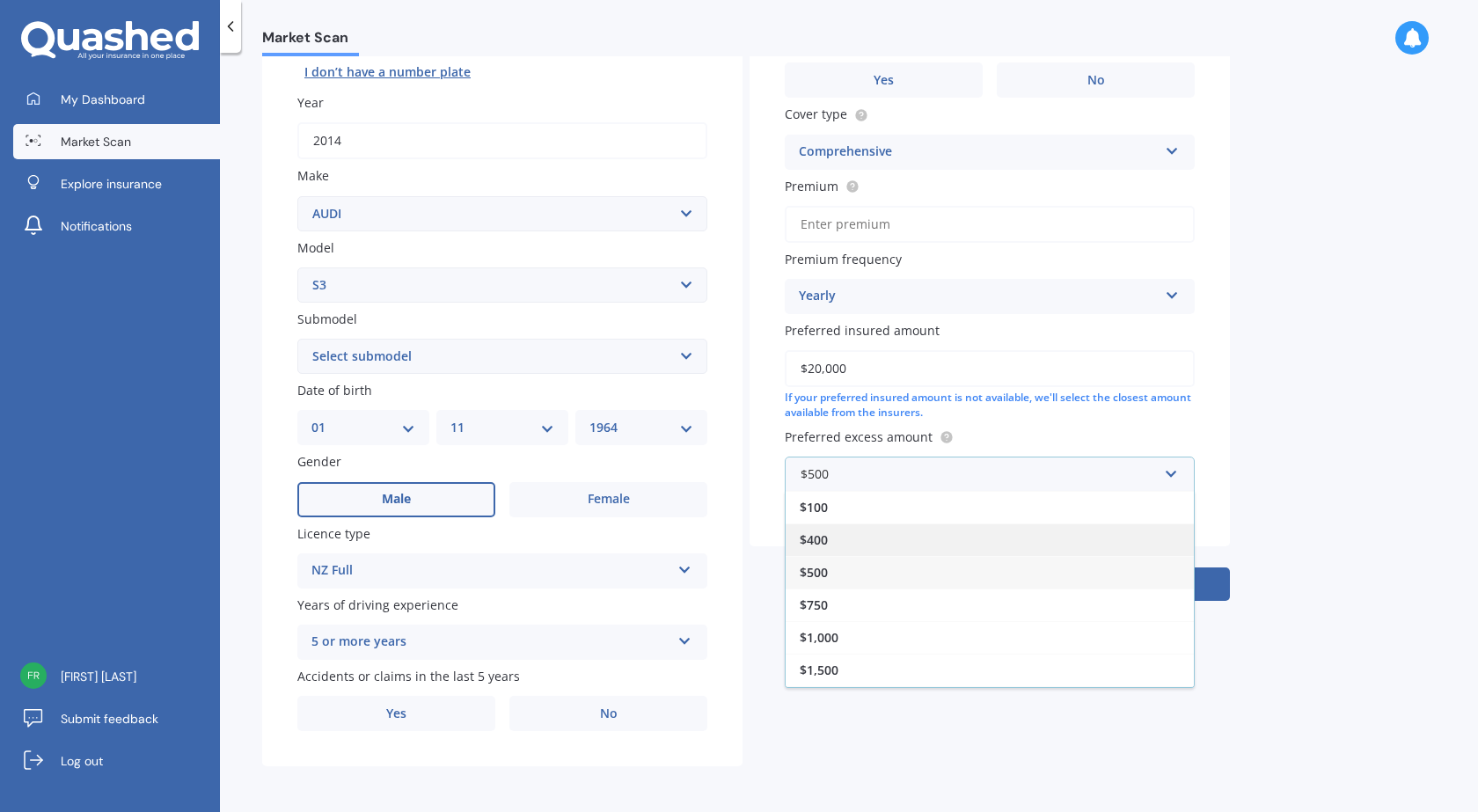 click on "$400" at bounding box center [814, 539] 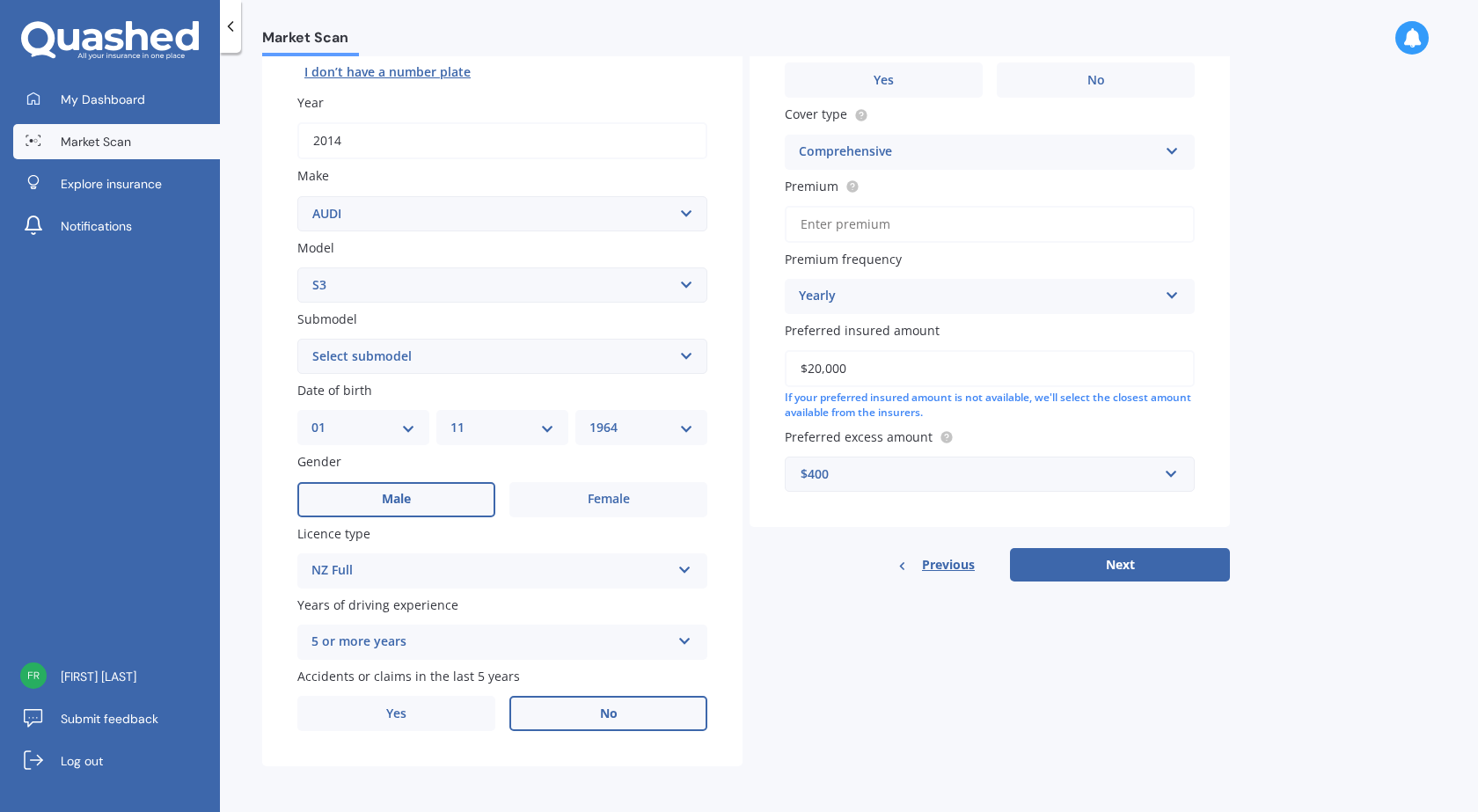click on "No" at bounding box center [609, 713] 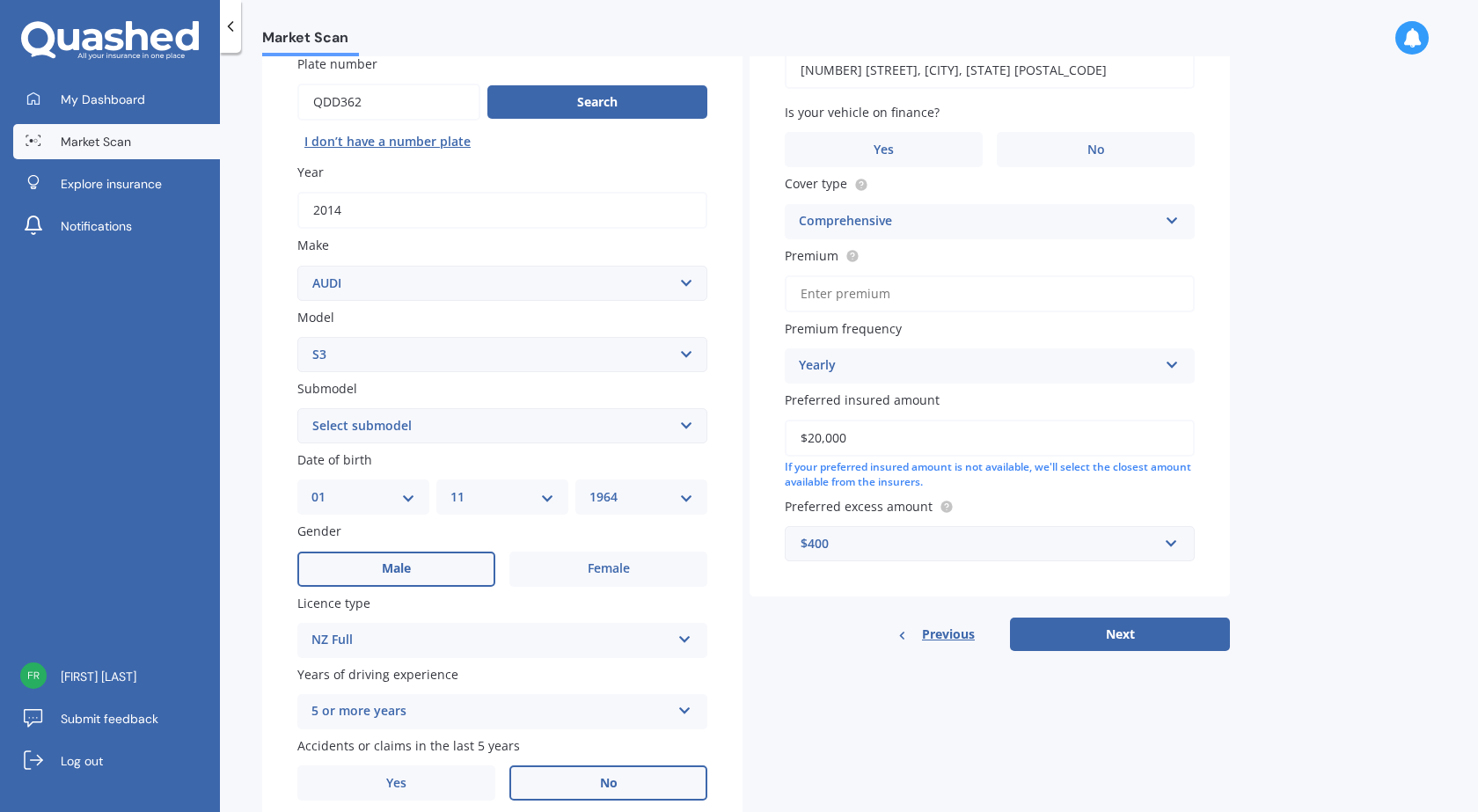 scroll, scrollTop: 4, scrollLeft: 0, axis: vertical 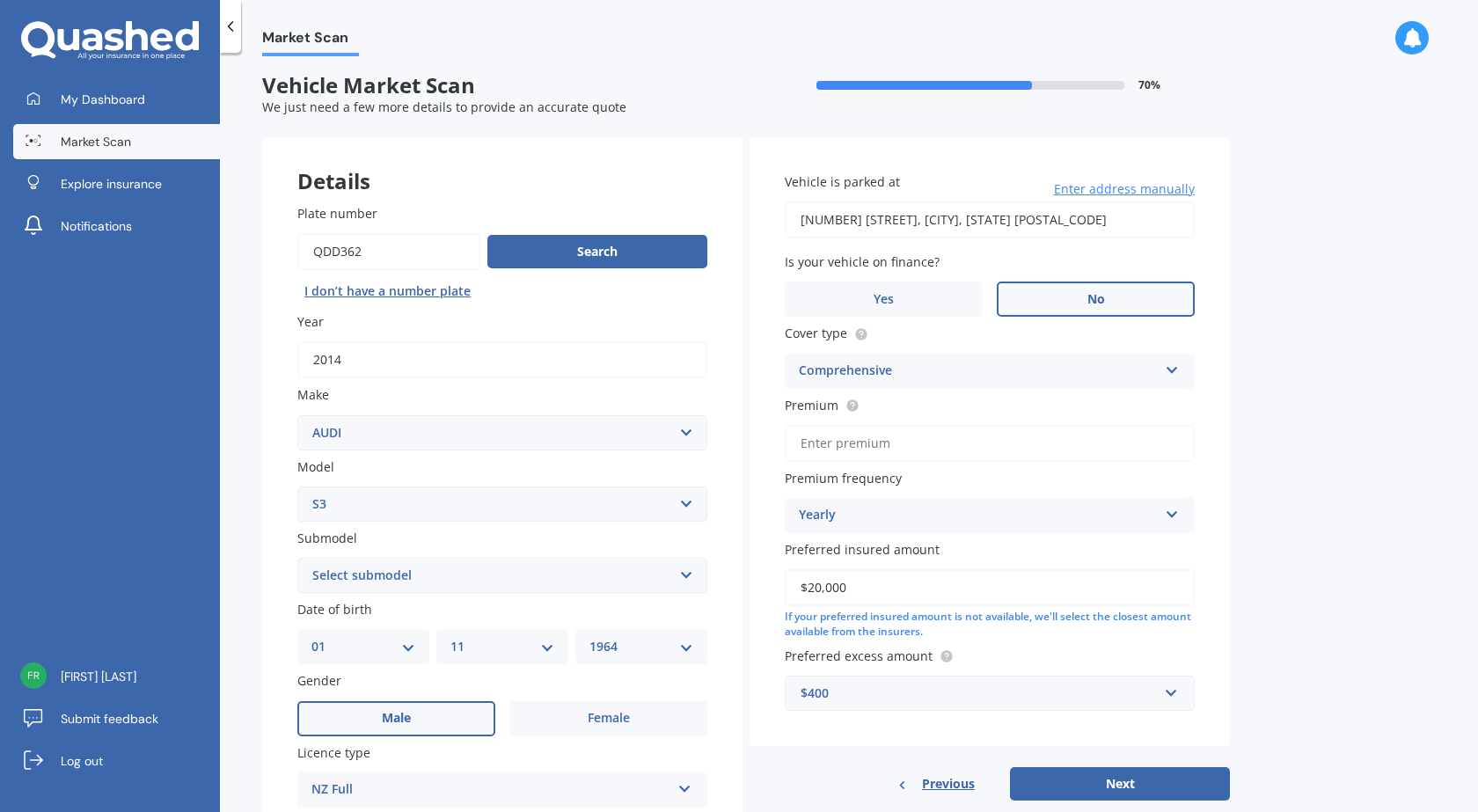 click on "No" at bounding box center (1096, 299) 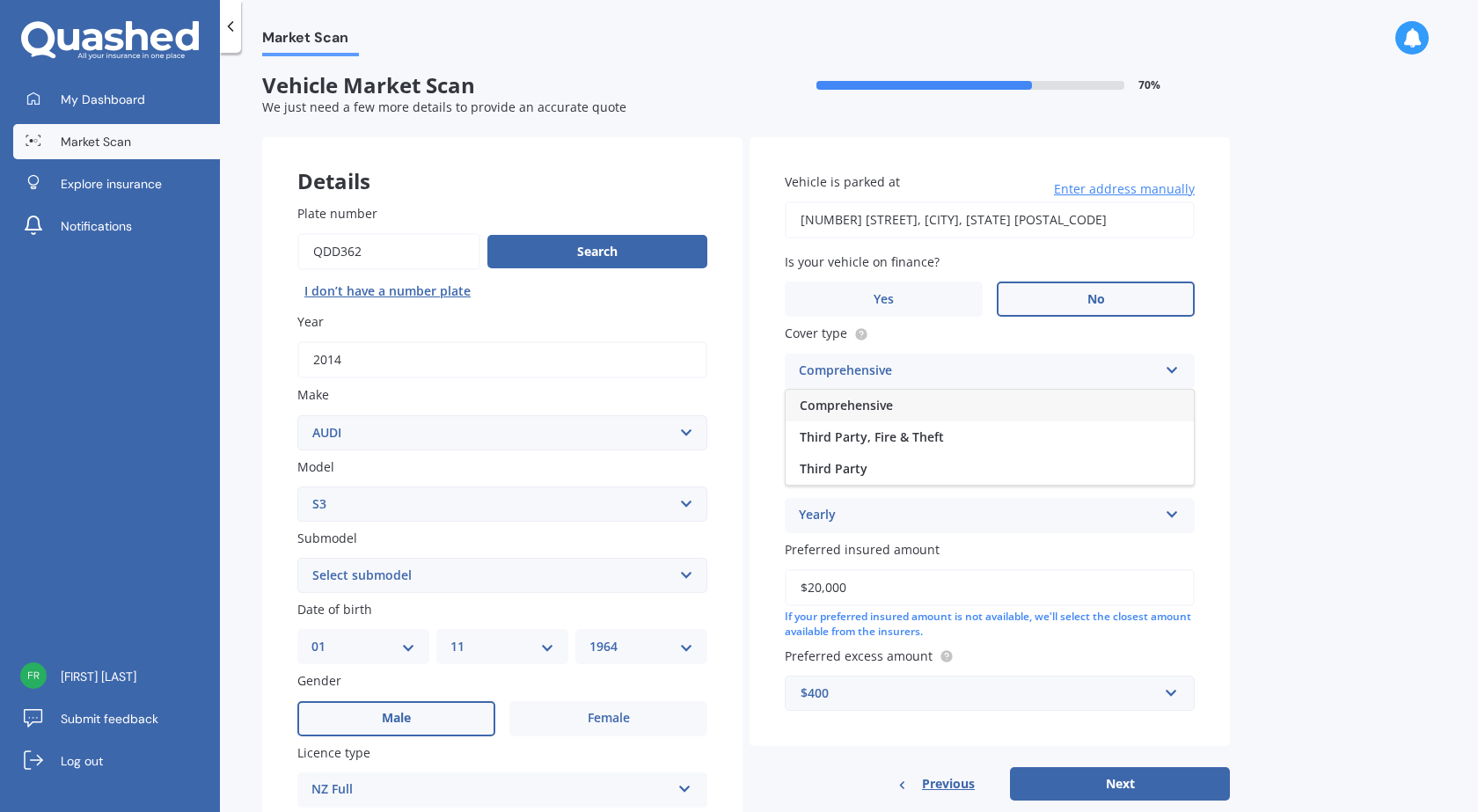 click at bounding box center (1172, 367) 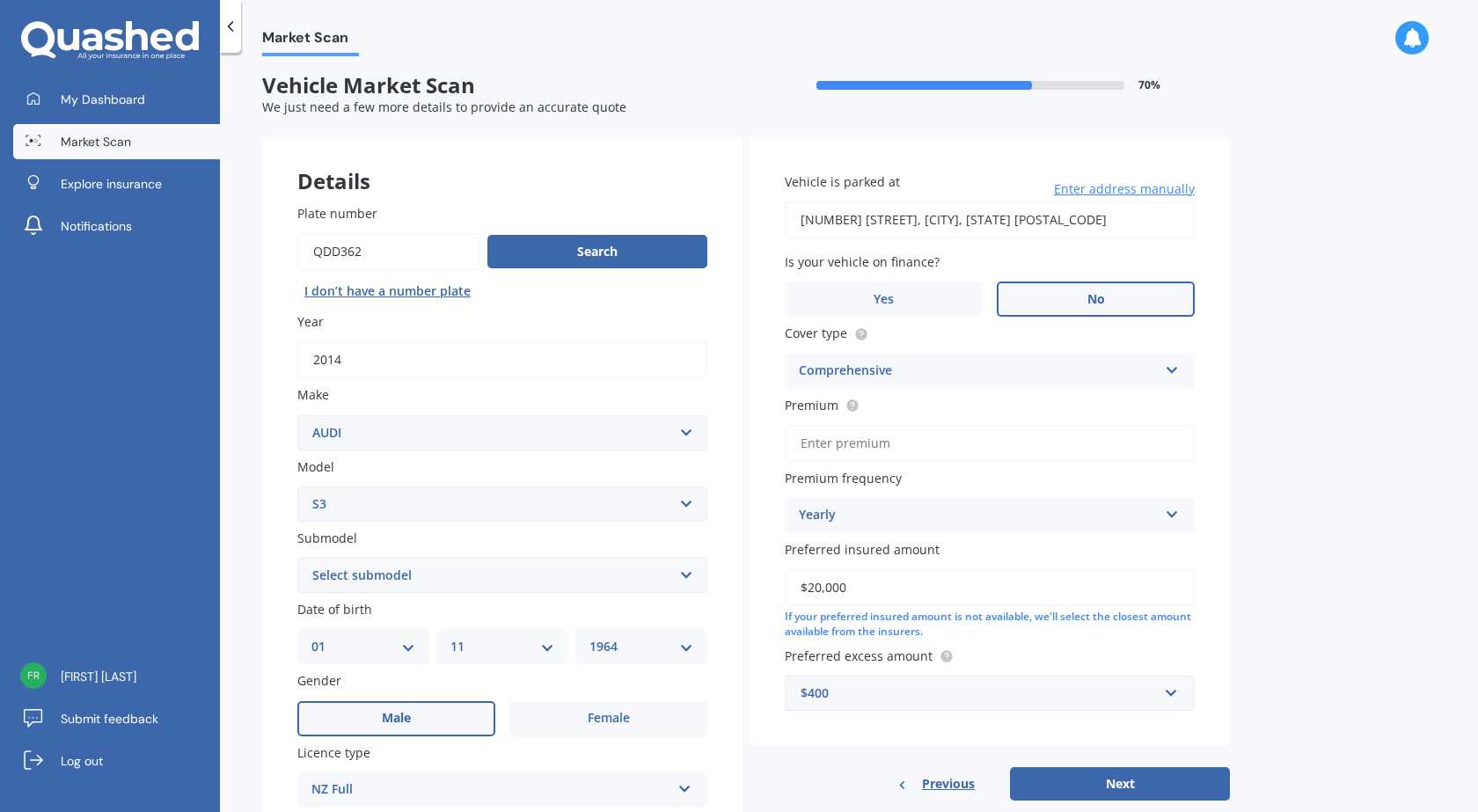 click on "Premium" at bounding box center [990, 443] 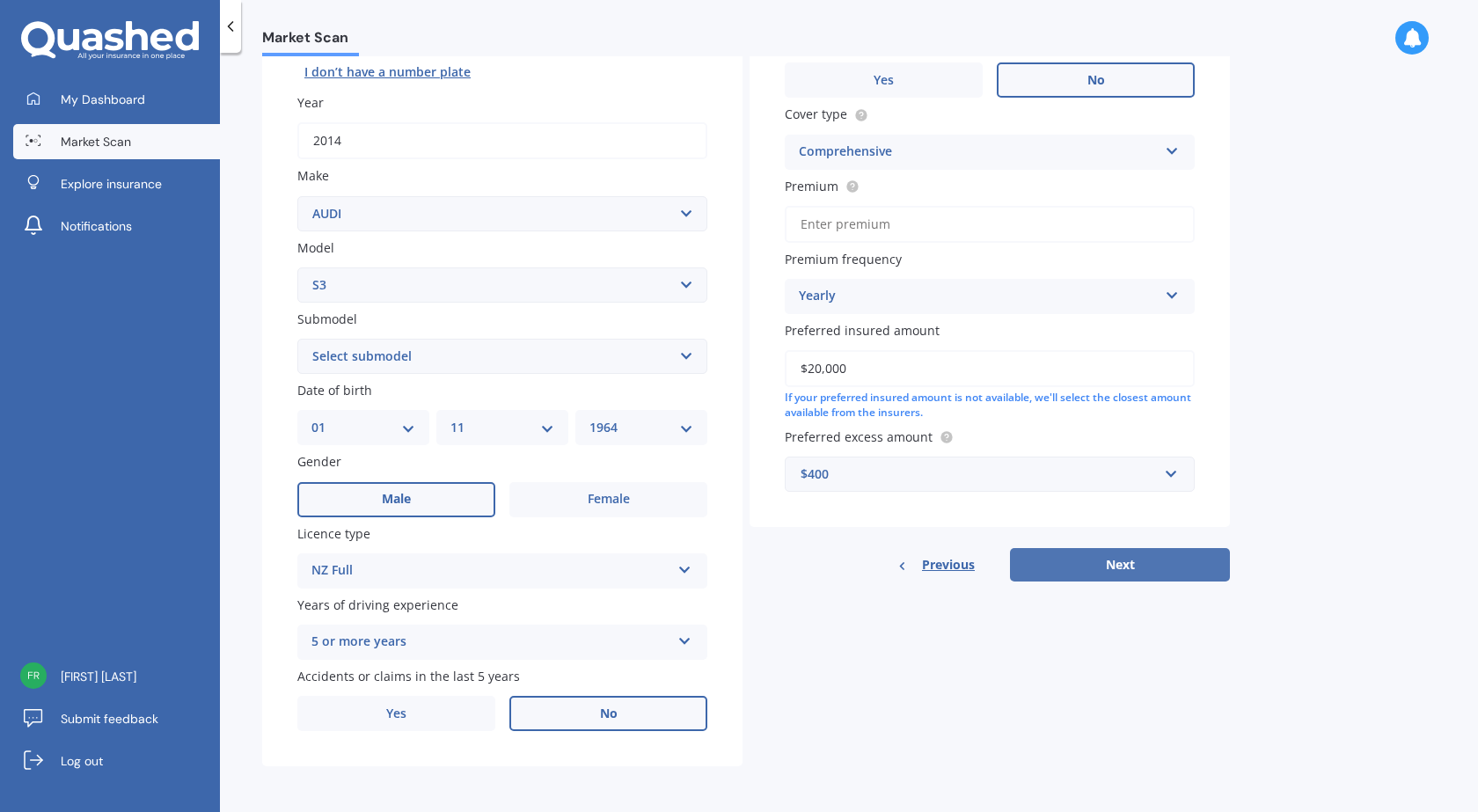 click on "Next" at bounding box center (1120, 565) 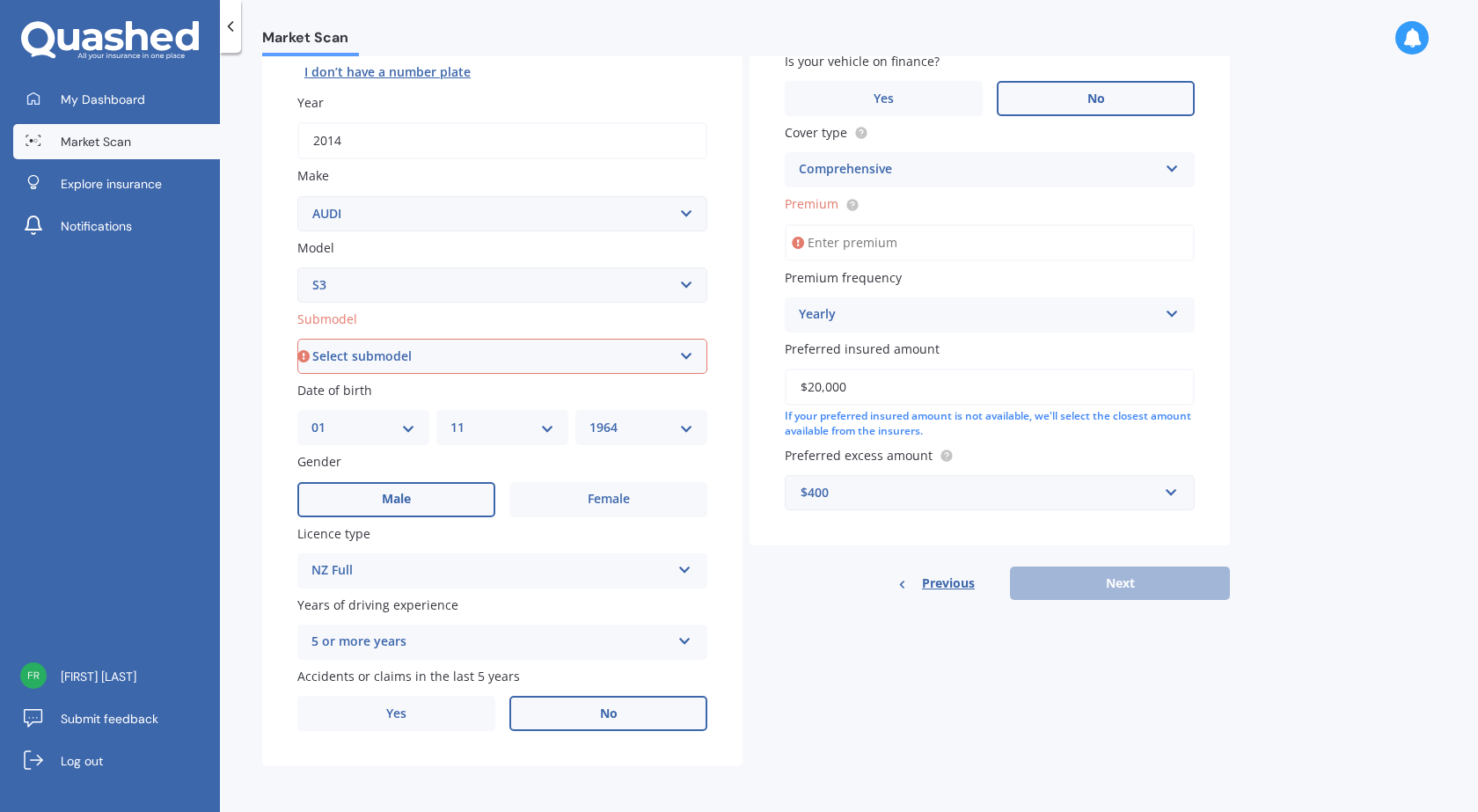 click on "Select submodel (All)" at bounding box center (502, 356) 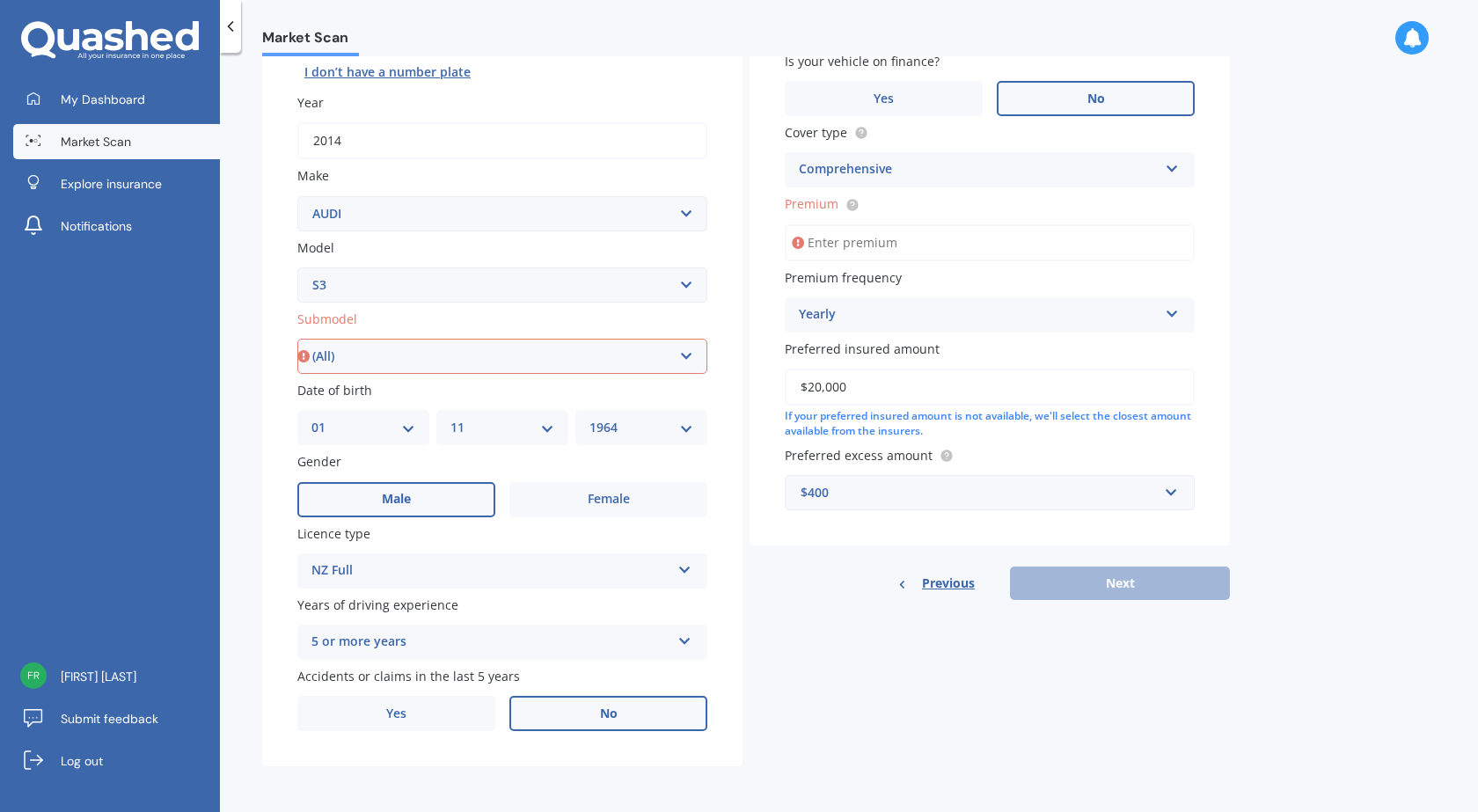 click on "Select submodel (All)" at bounding box center [502, 356] 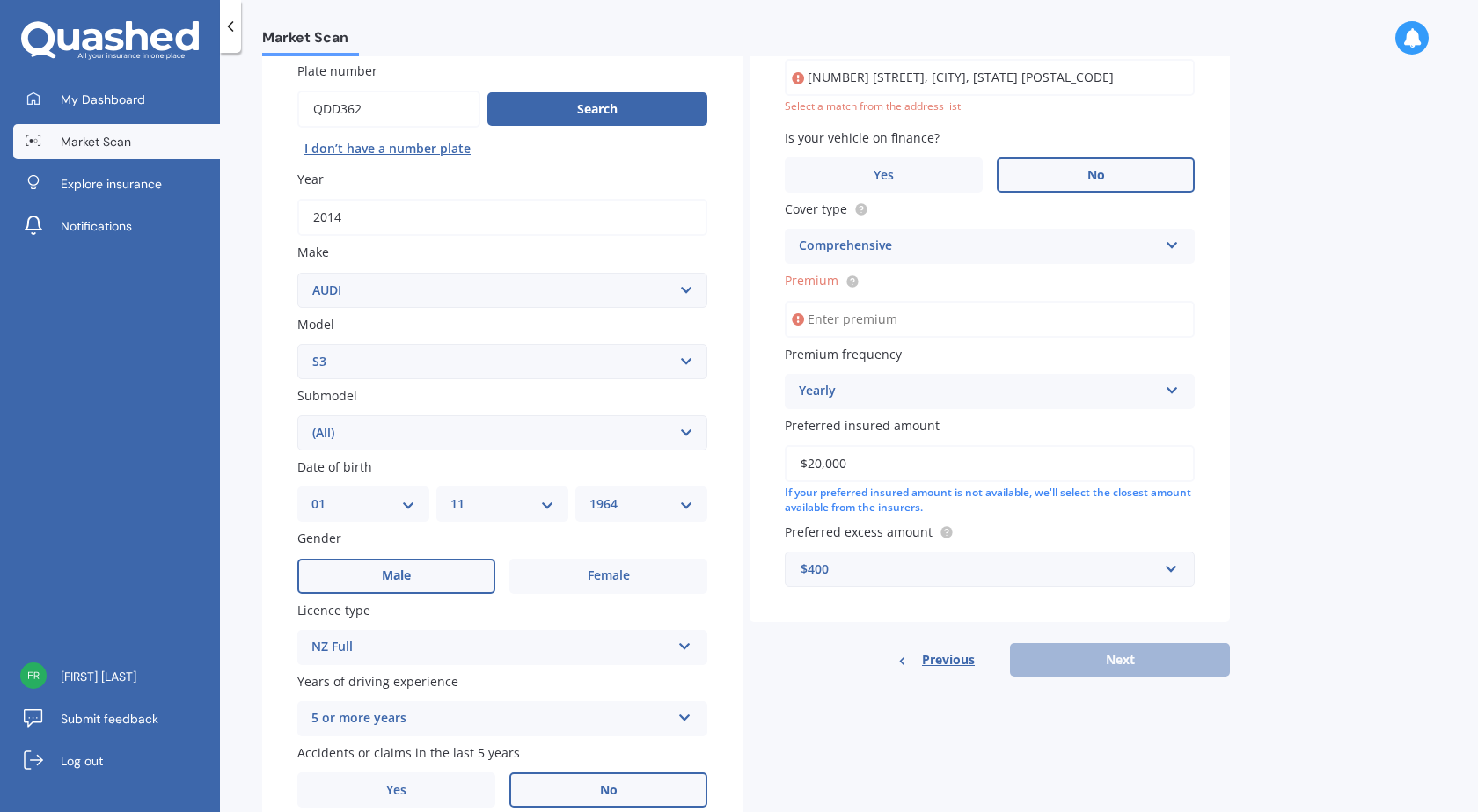 scroll, scrollTop: 121, scrollLeft: 0, axis: vertical 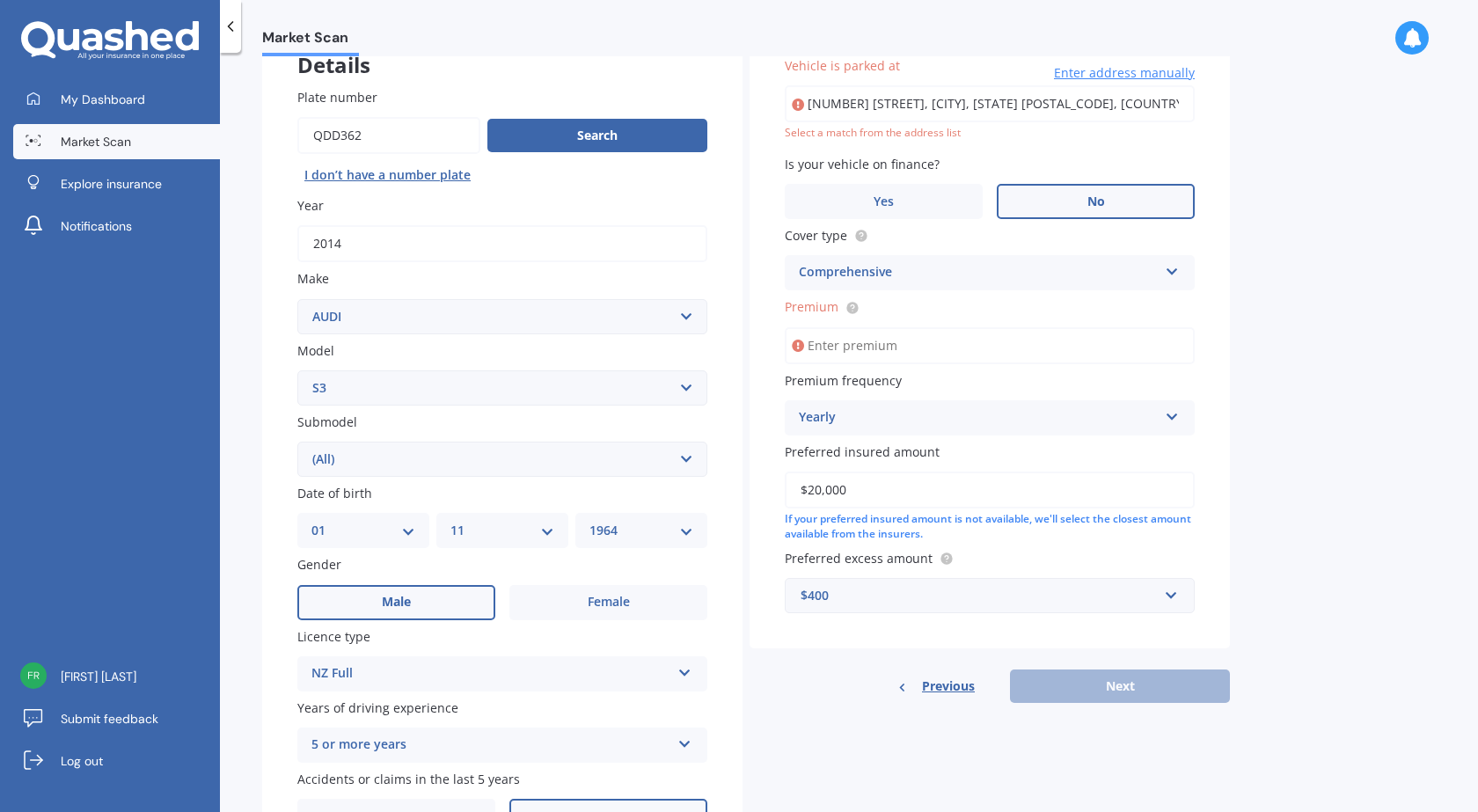 type on "[NUMBER] [STREET], [CITY], [STATE] [POSTAL_CODE]" 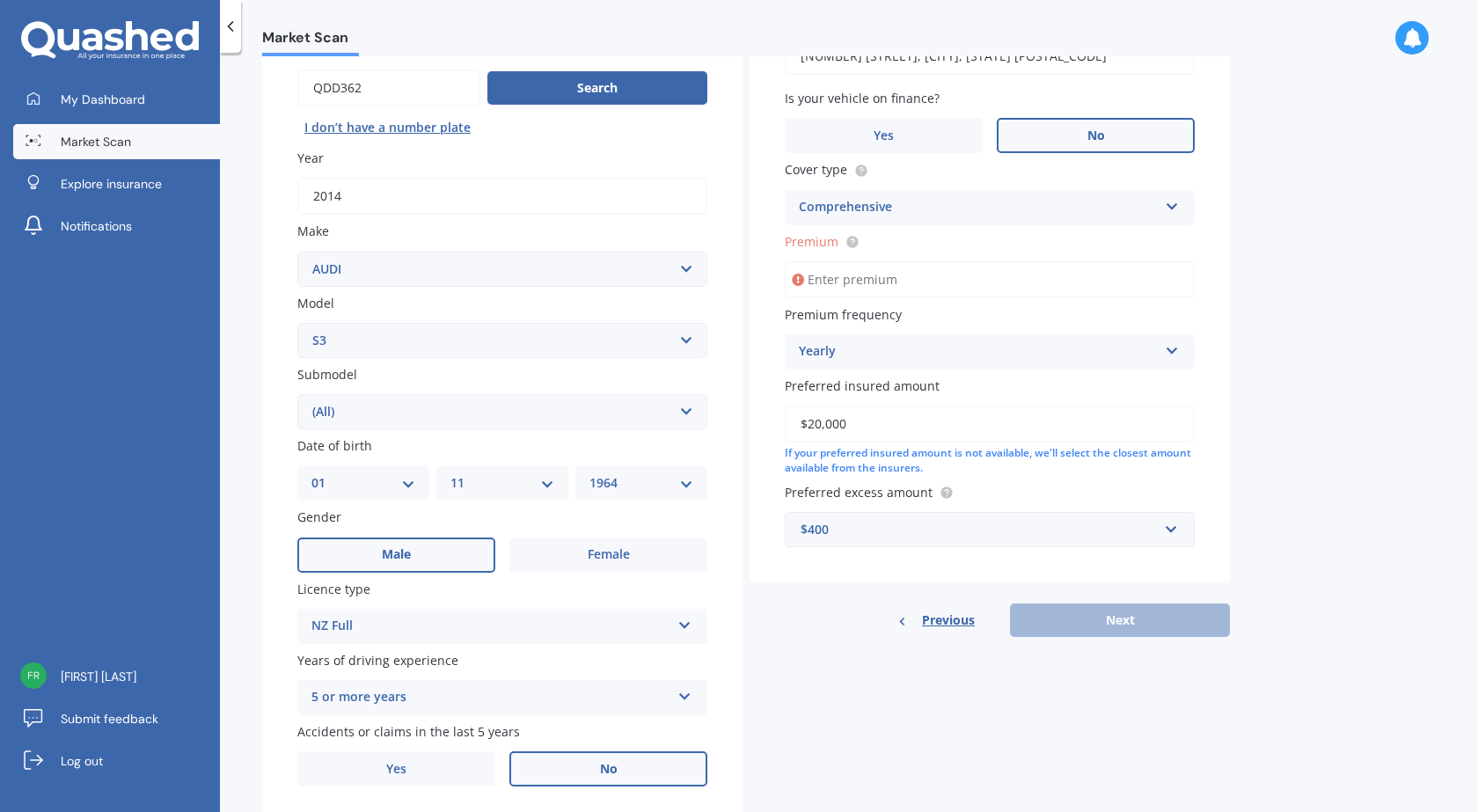 scroll, scrollTop: 223, scrollLeft: 0, axis: vertical 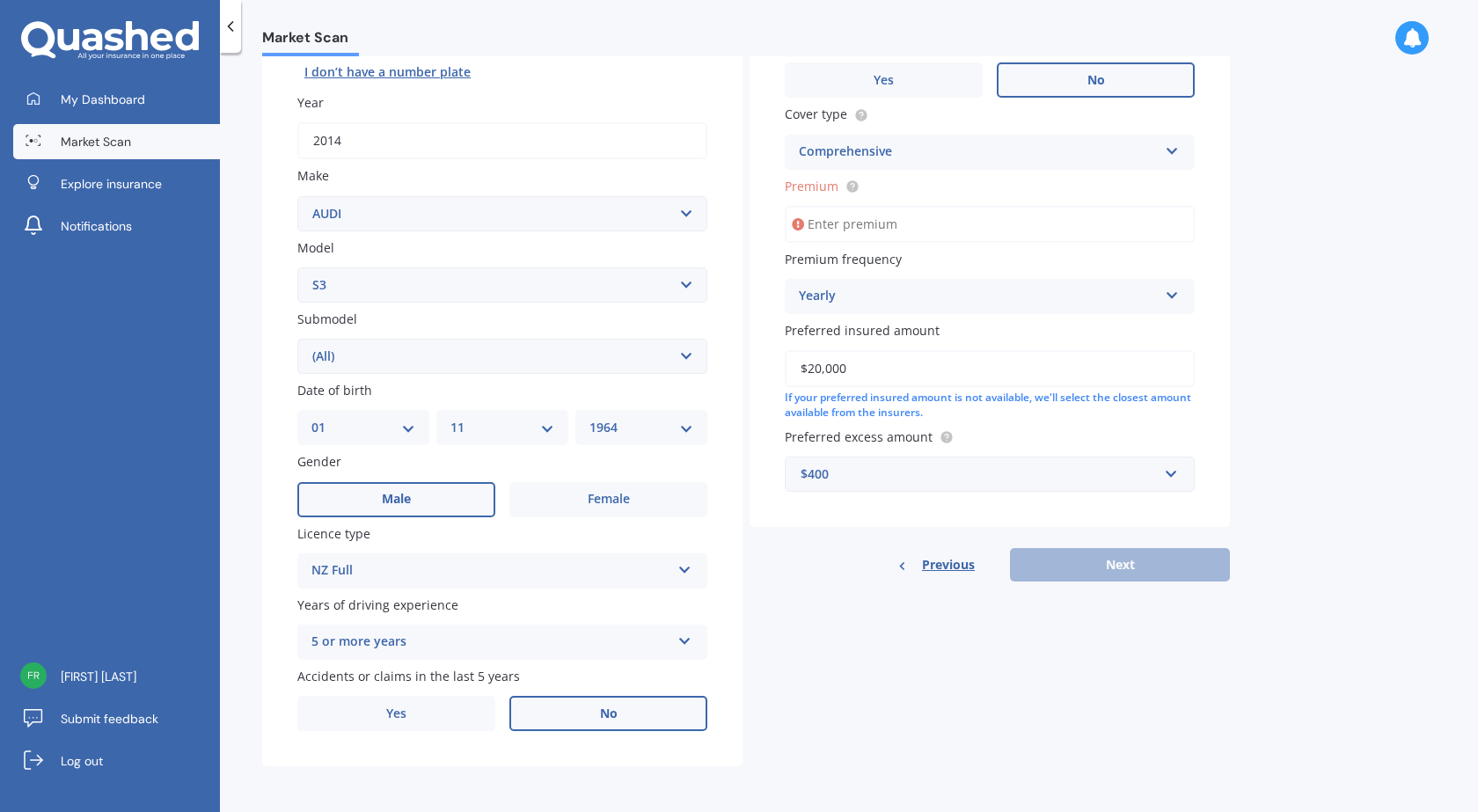 click at bounding box center [1172, 292] 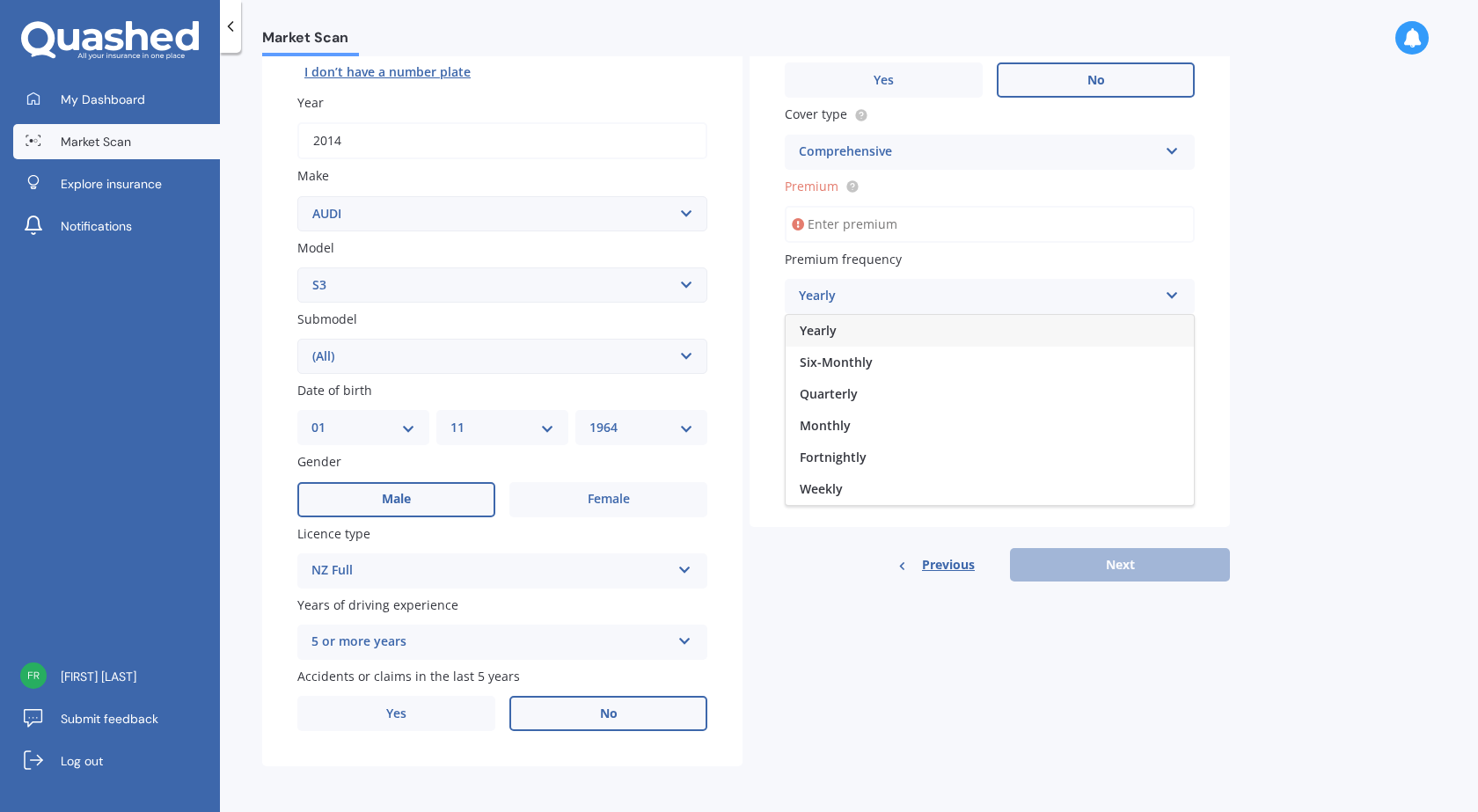 click at bounding box center [1172, 292] 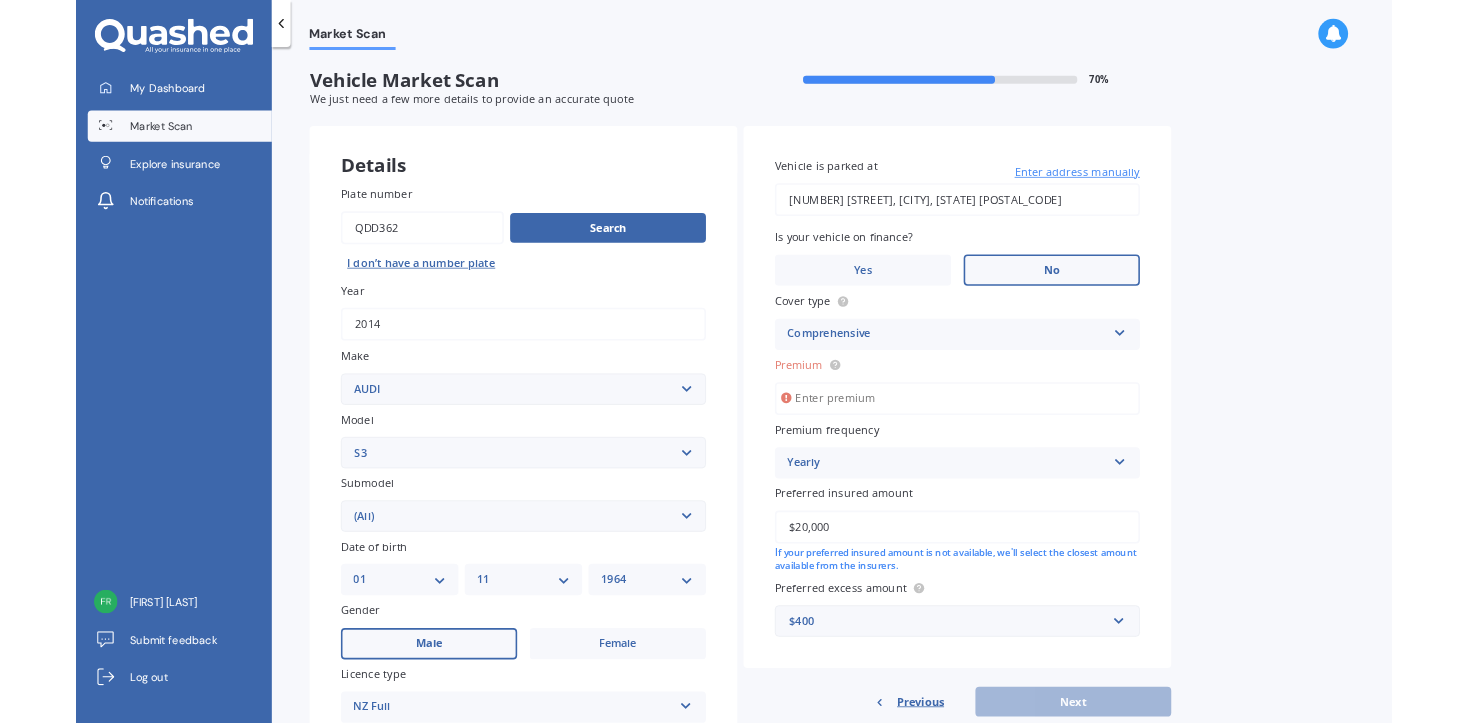 scroll, scrollTop: 254, scrollLeft: 0, axis: vertical 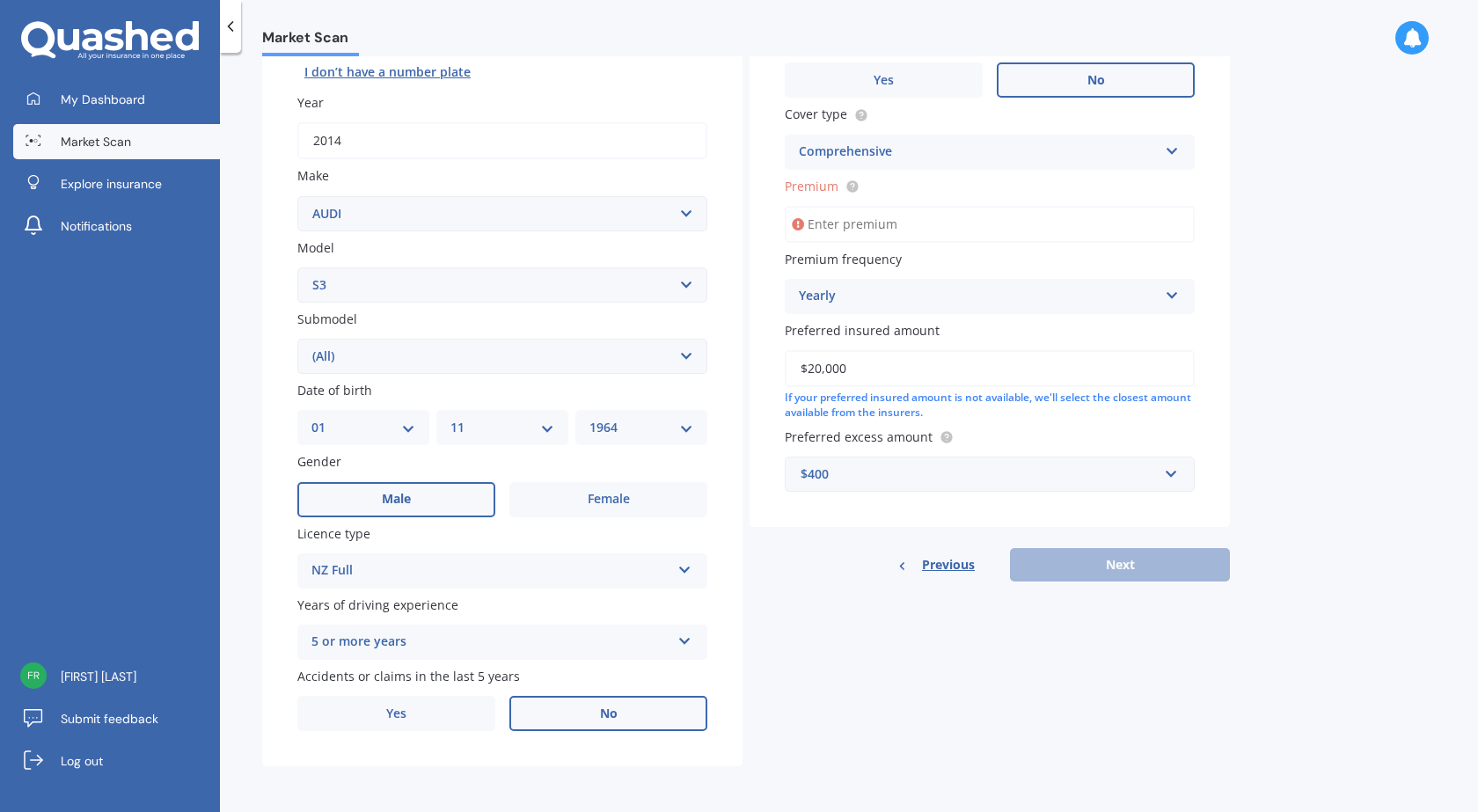 click on "Previous Next" at bounding box center (990, 565) 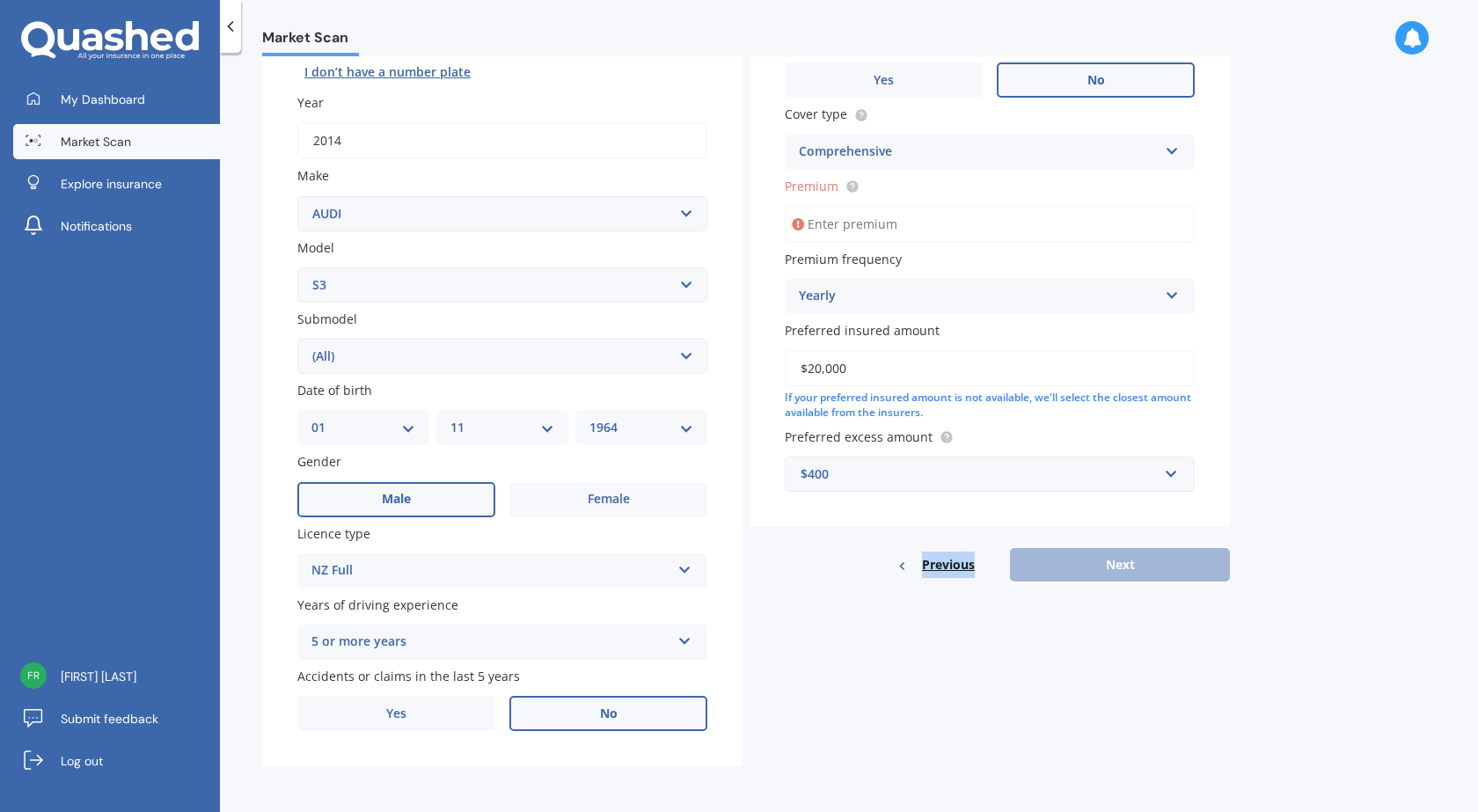 click on "Previous Next" at bounding box center (990, 565) 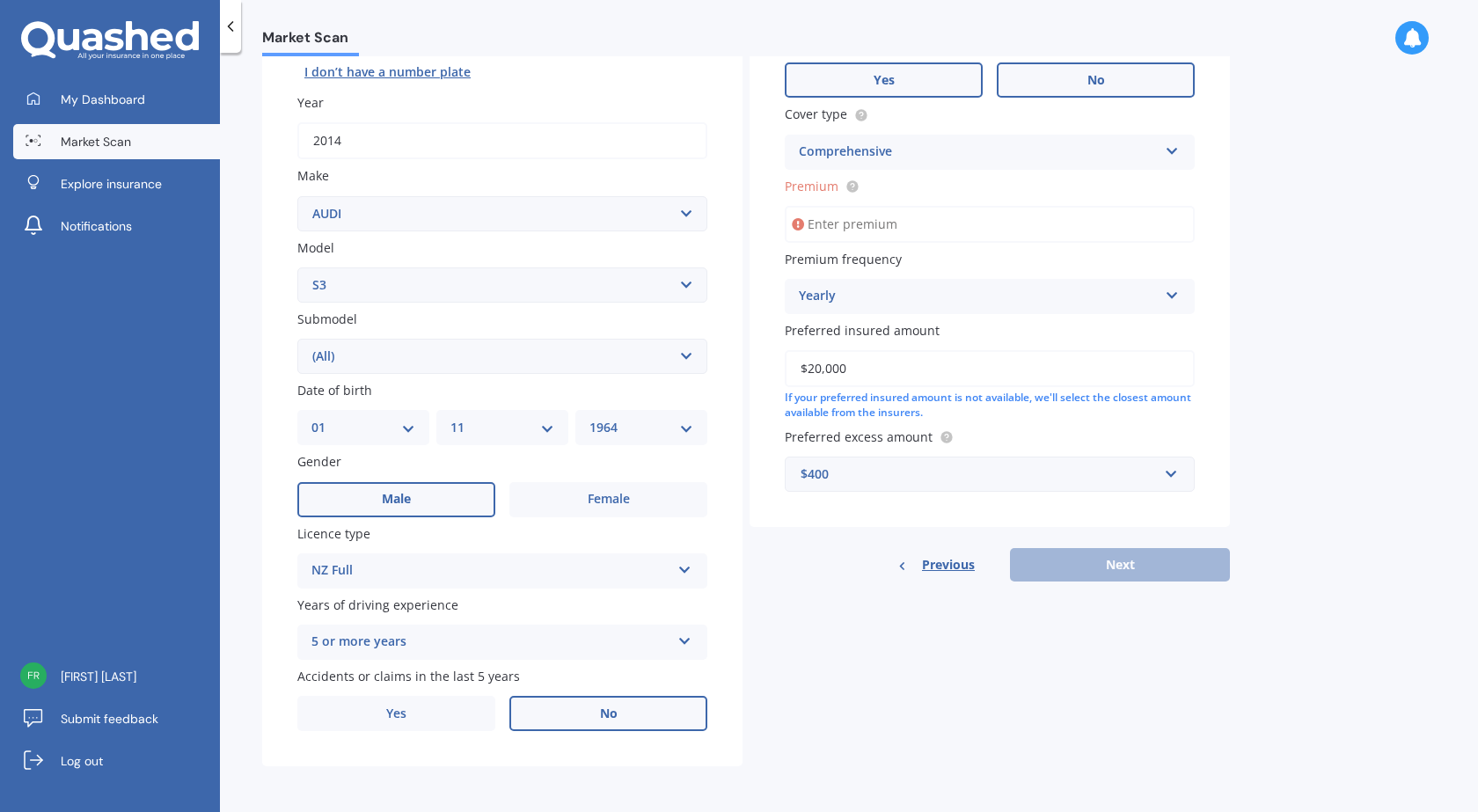 click on "Yes" at bounding box center (883, 80) 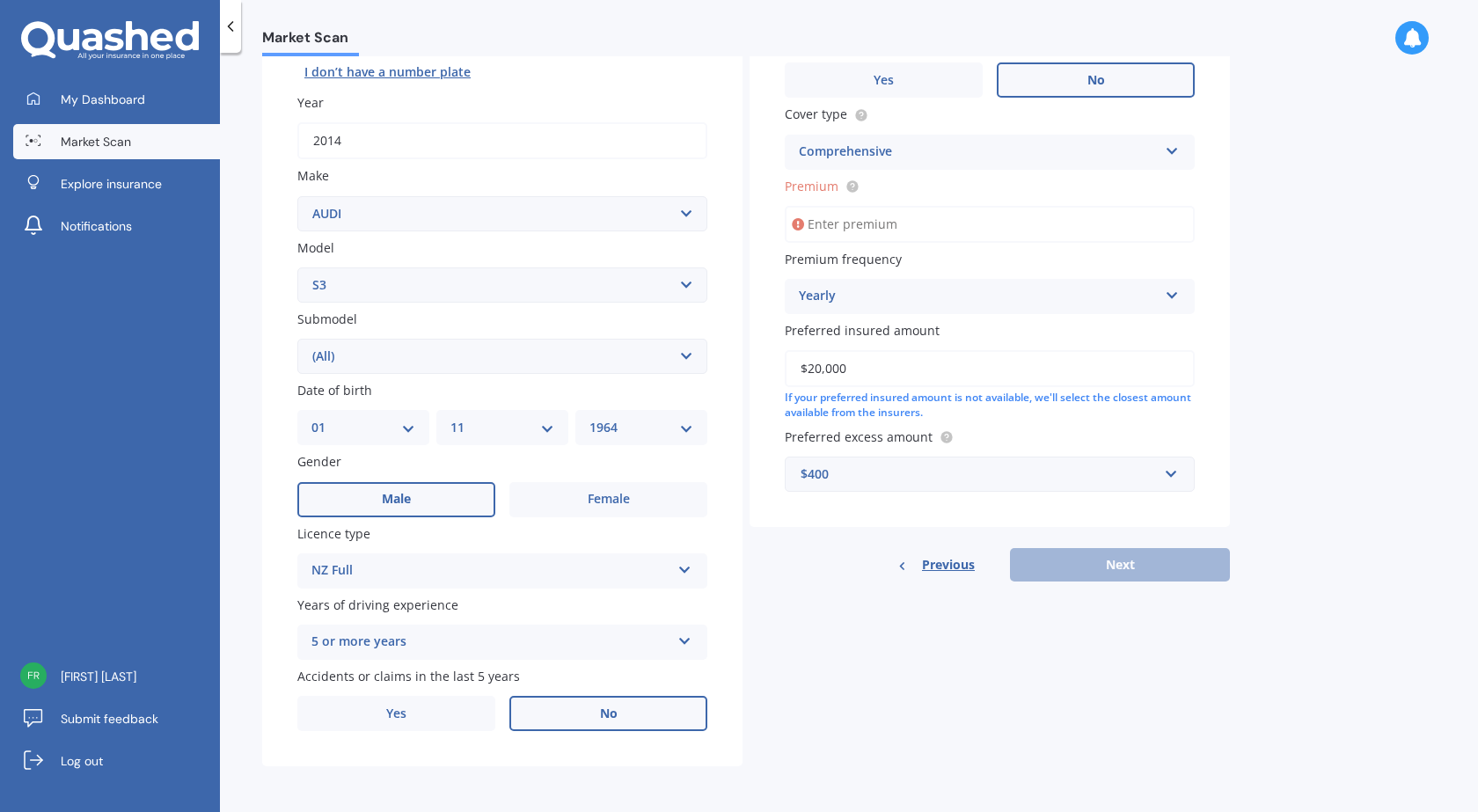 click at bounding box center [1172, 148] 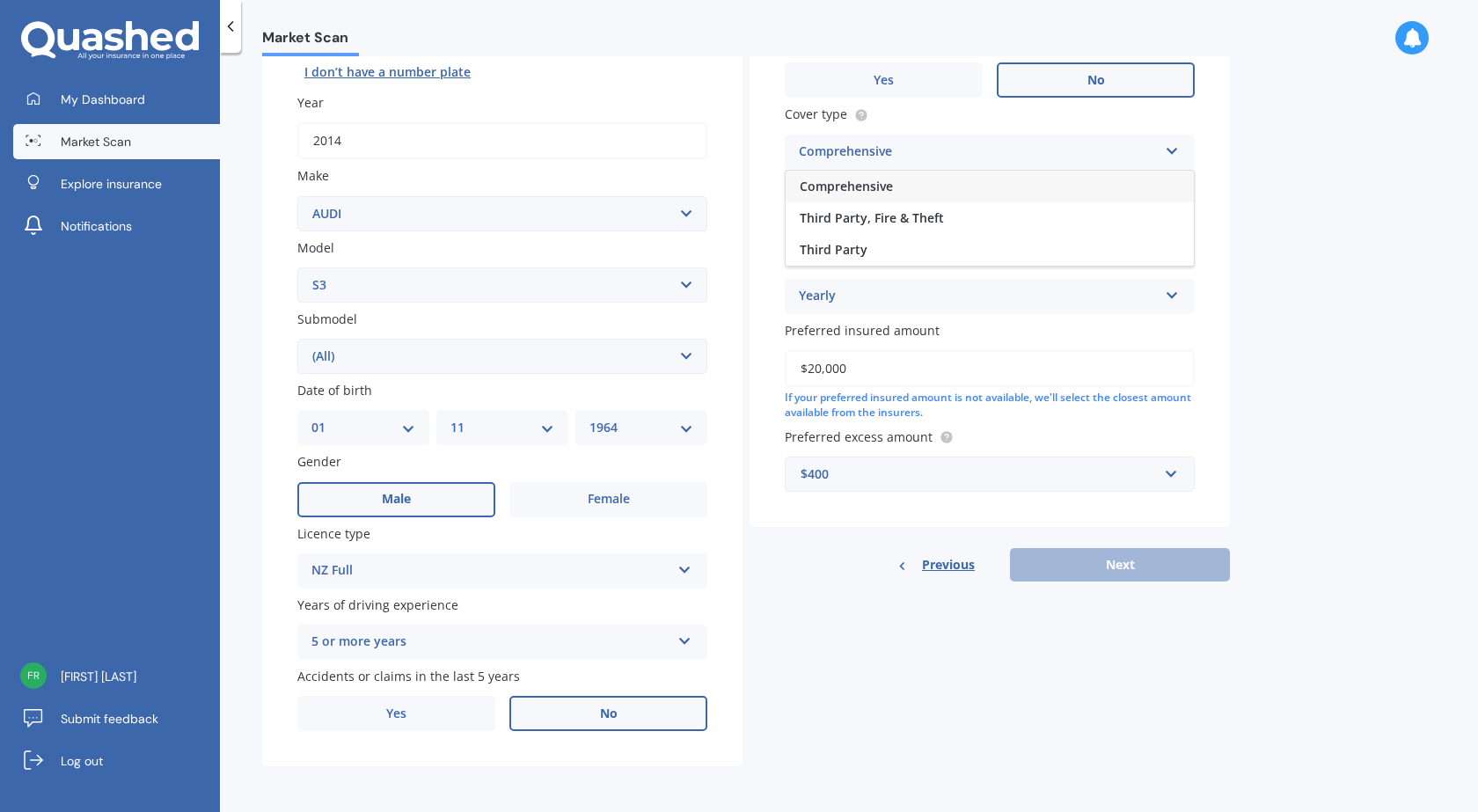 click at bounding box center [1172, 148] 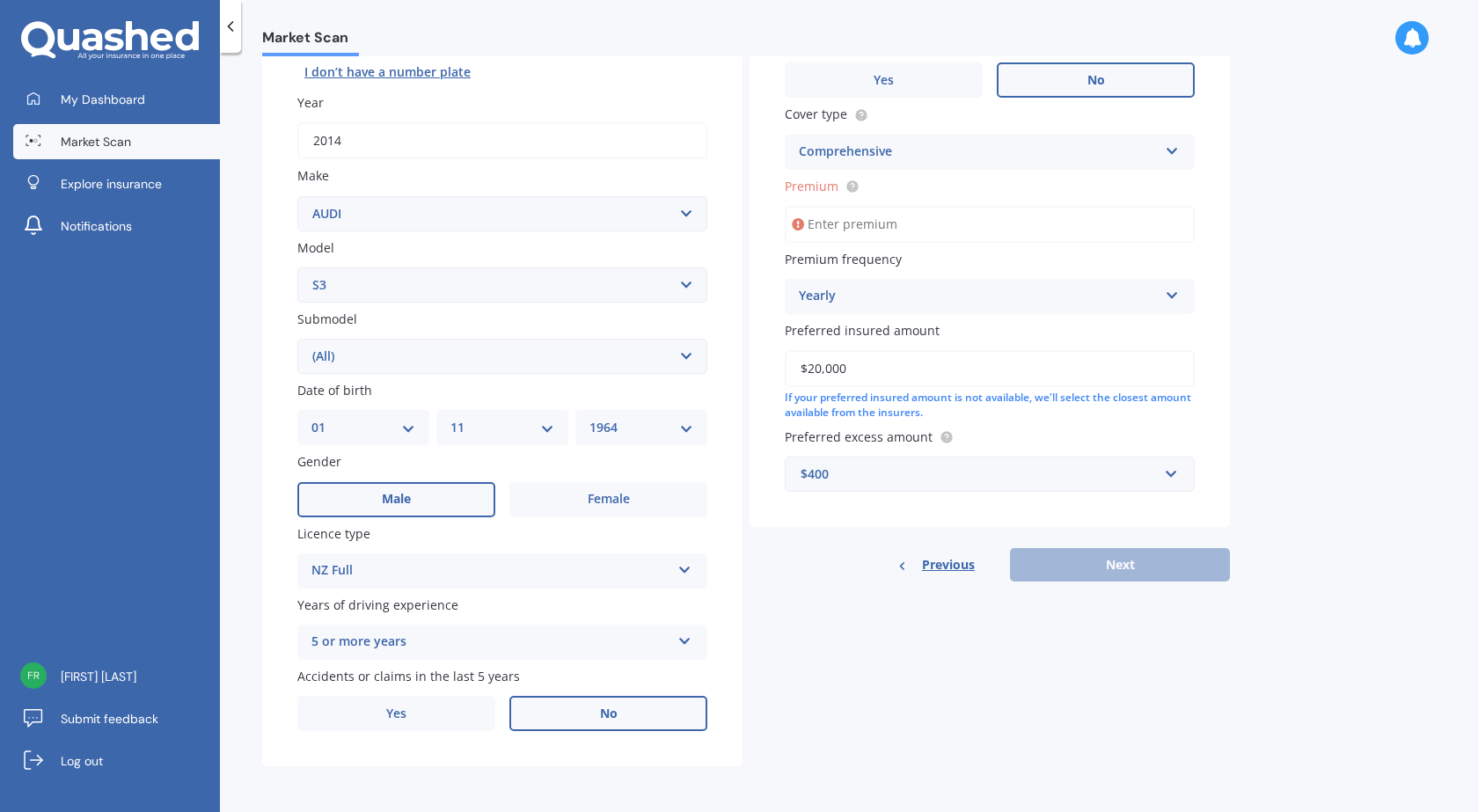 click on "Premium" at bounding box center [990, 224] 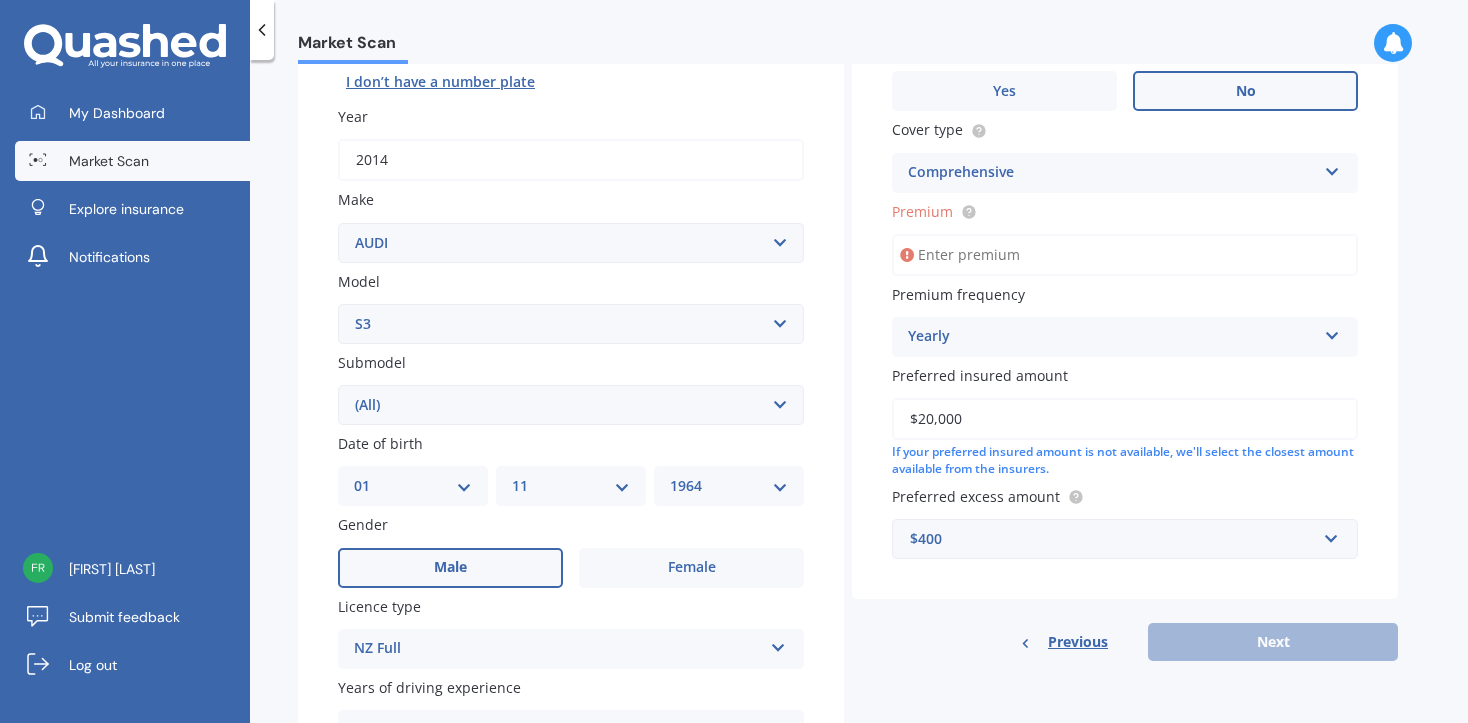 click on "Premium frequency" at bounding box center (958, 294) 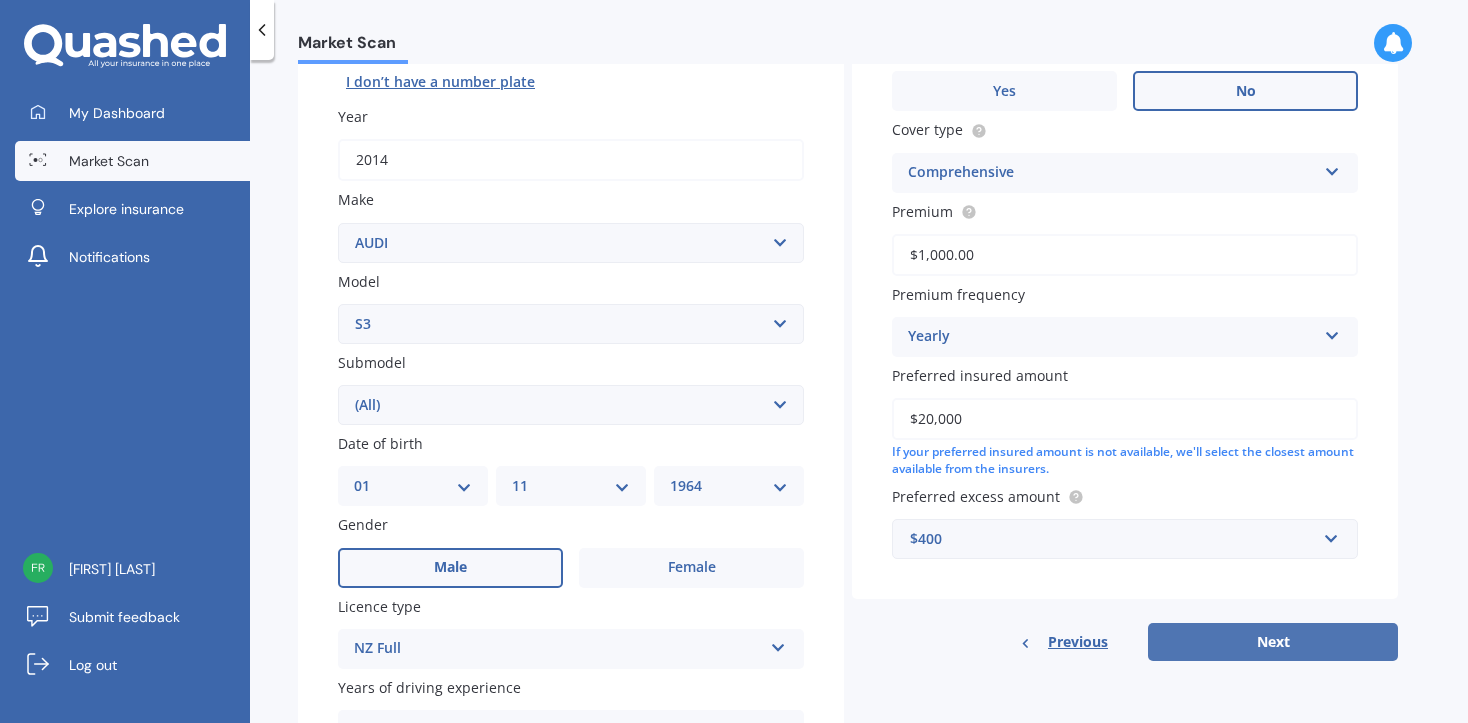type on "$1,000.00" 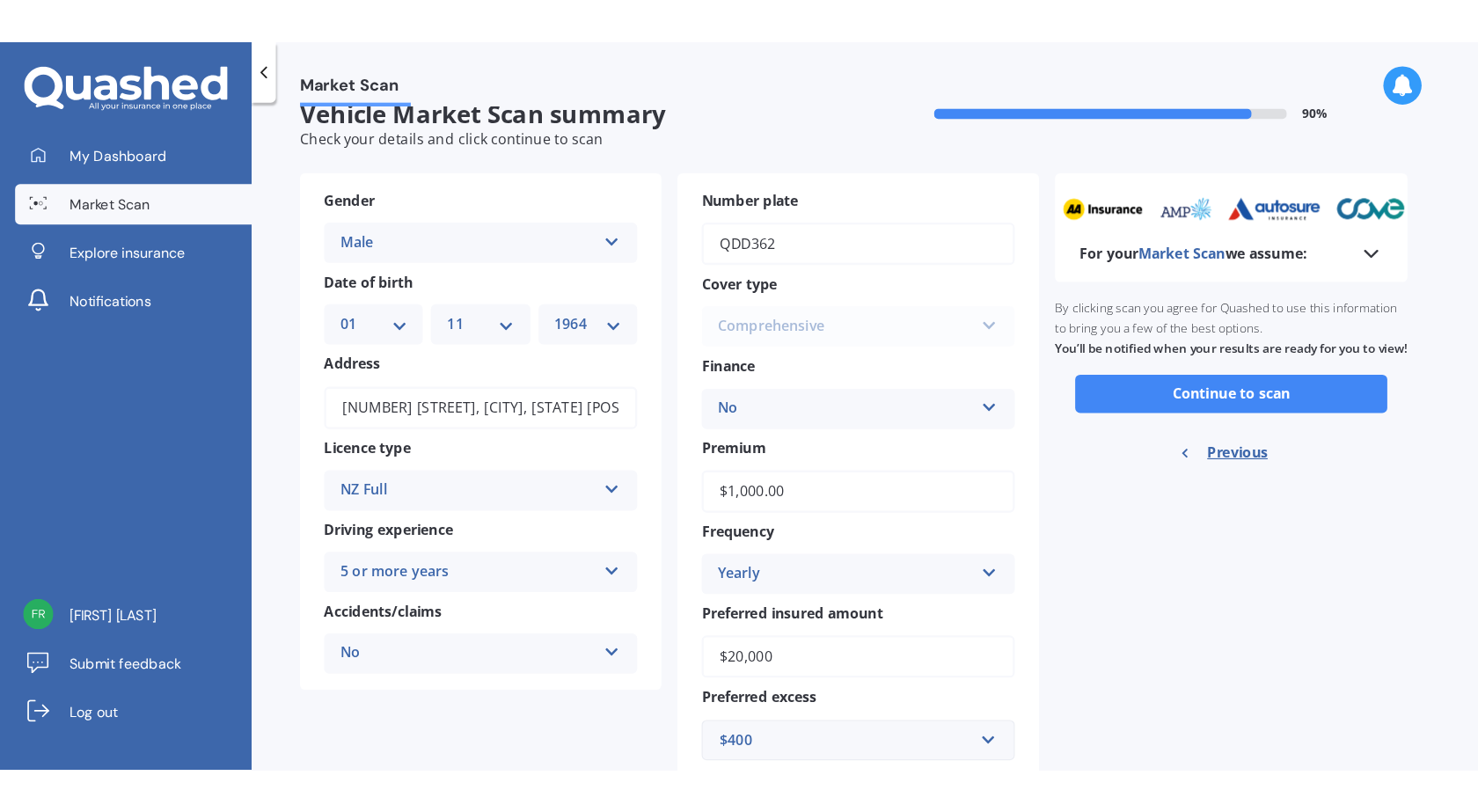 scroll, scrollTop: 0, scrollLeft: 0, axis: both 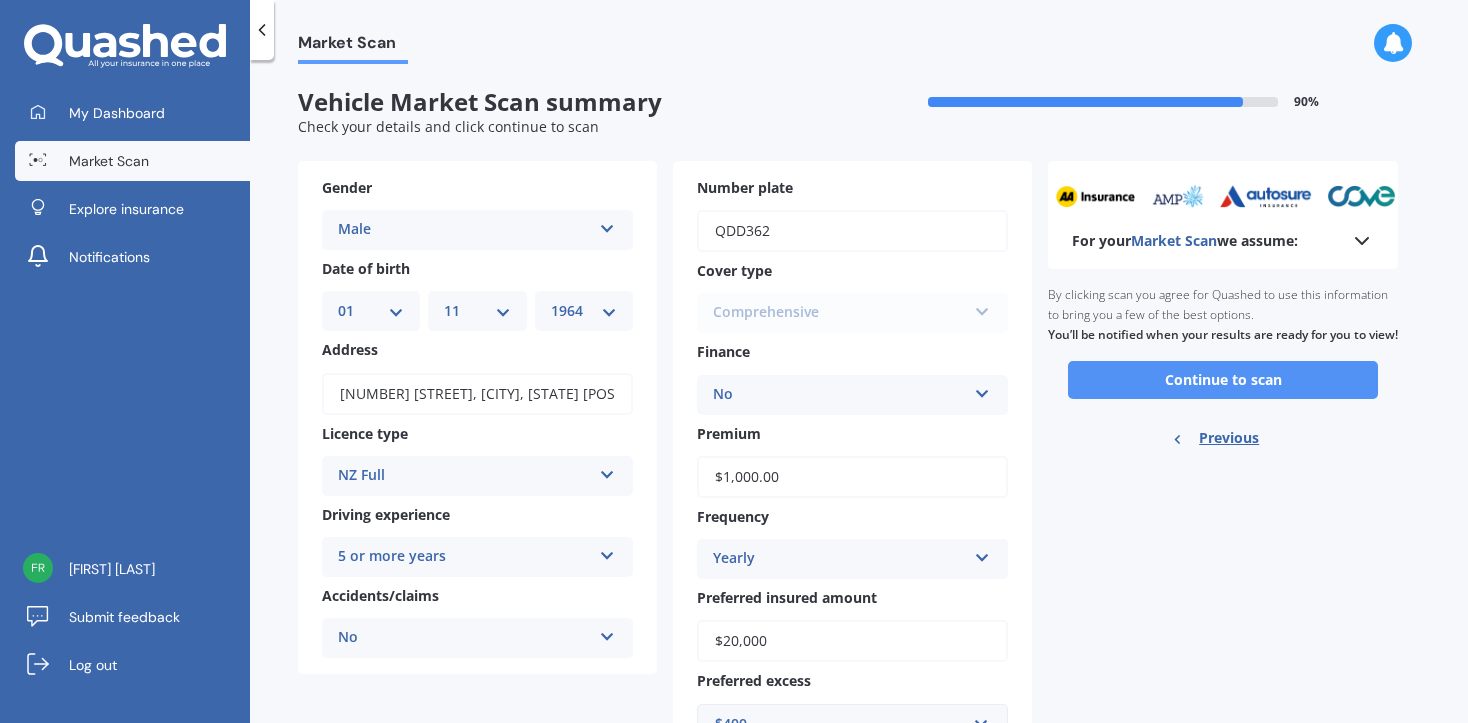 click on "Continue to scan" at bounding box center (1223, 380) 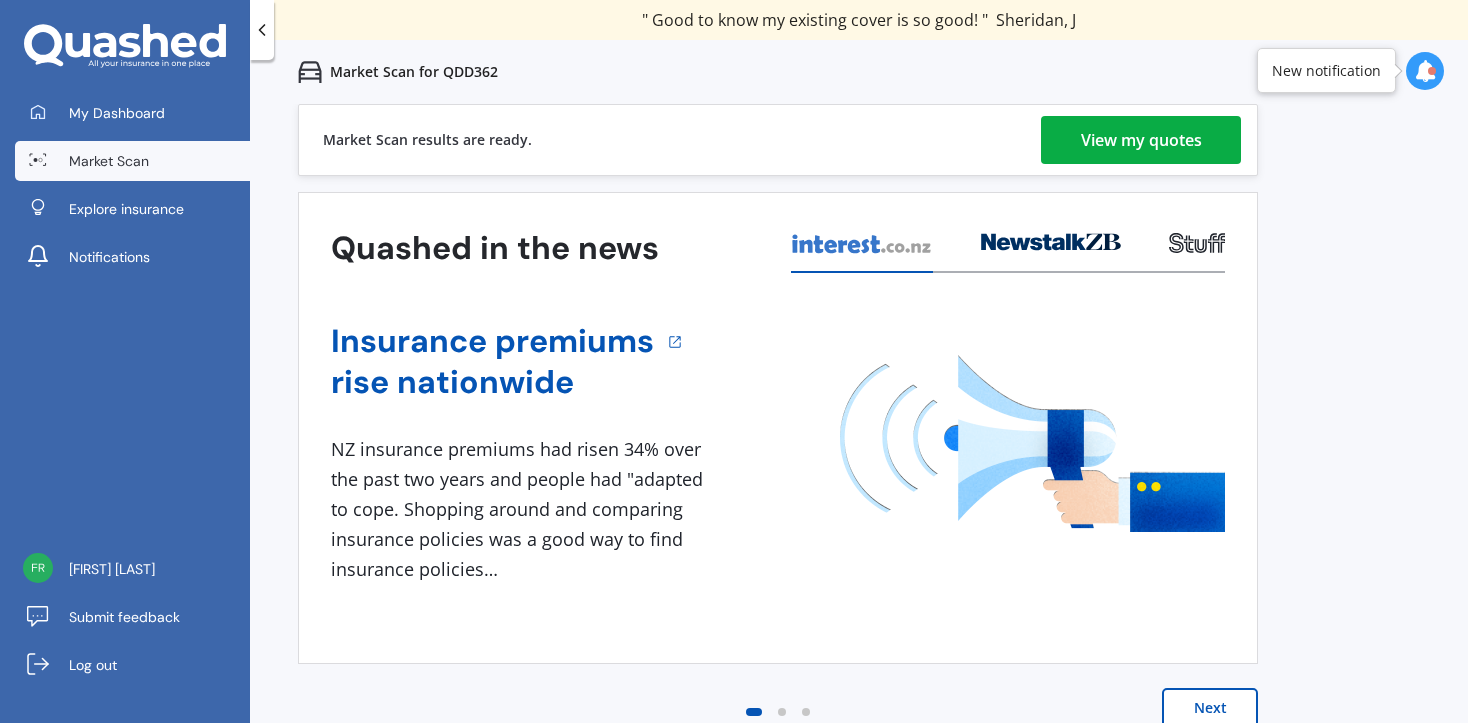click on "Next" at bounding box center (1210, 708) 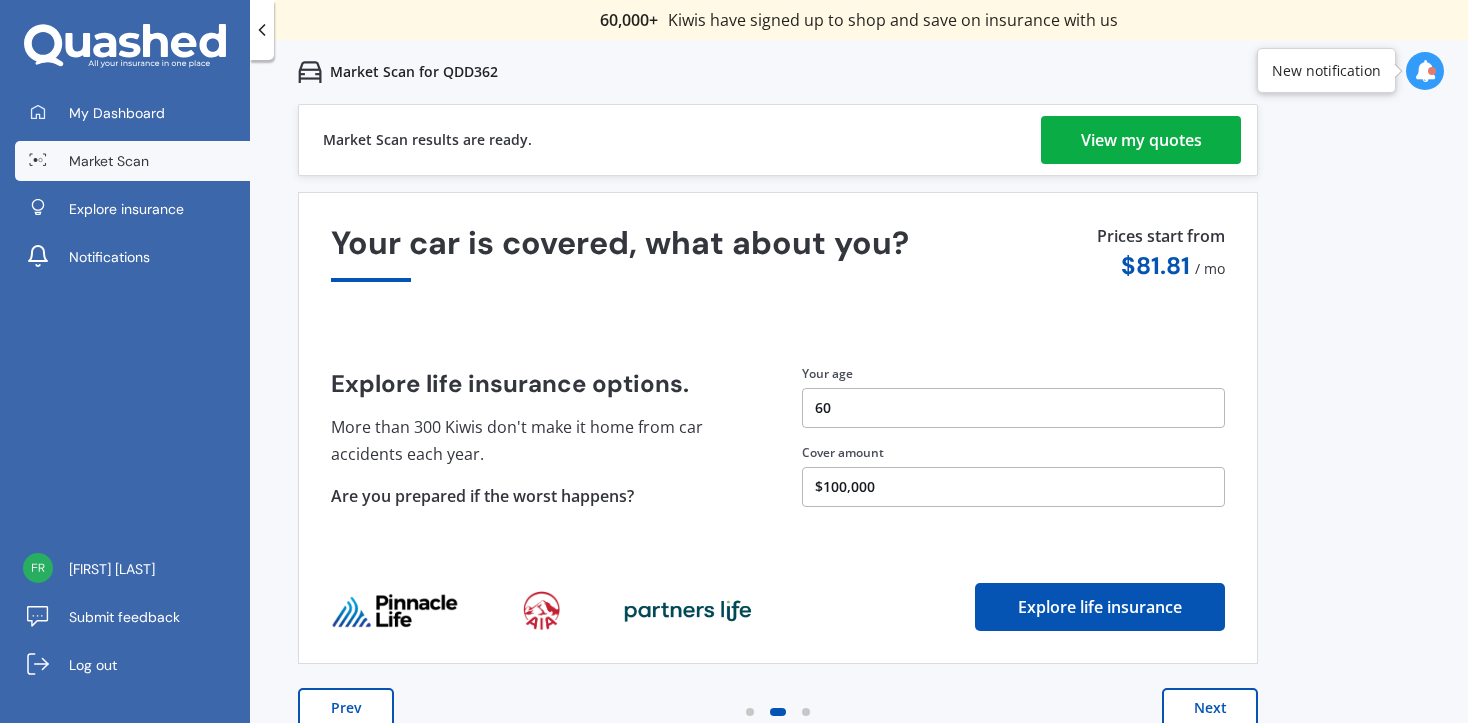 click on "View my quotes" at bounding box center [1141, 140] 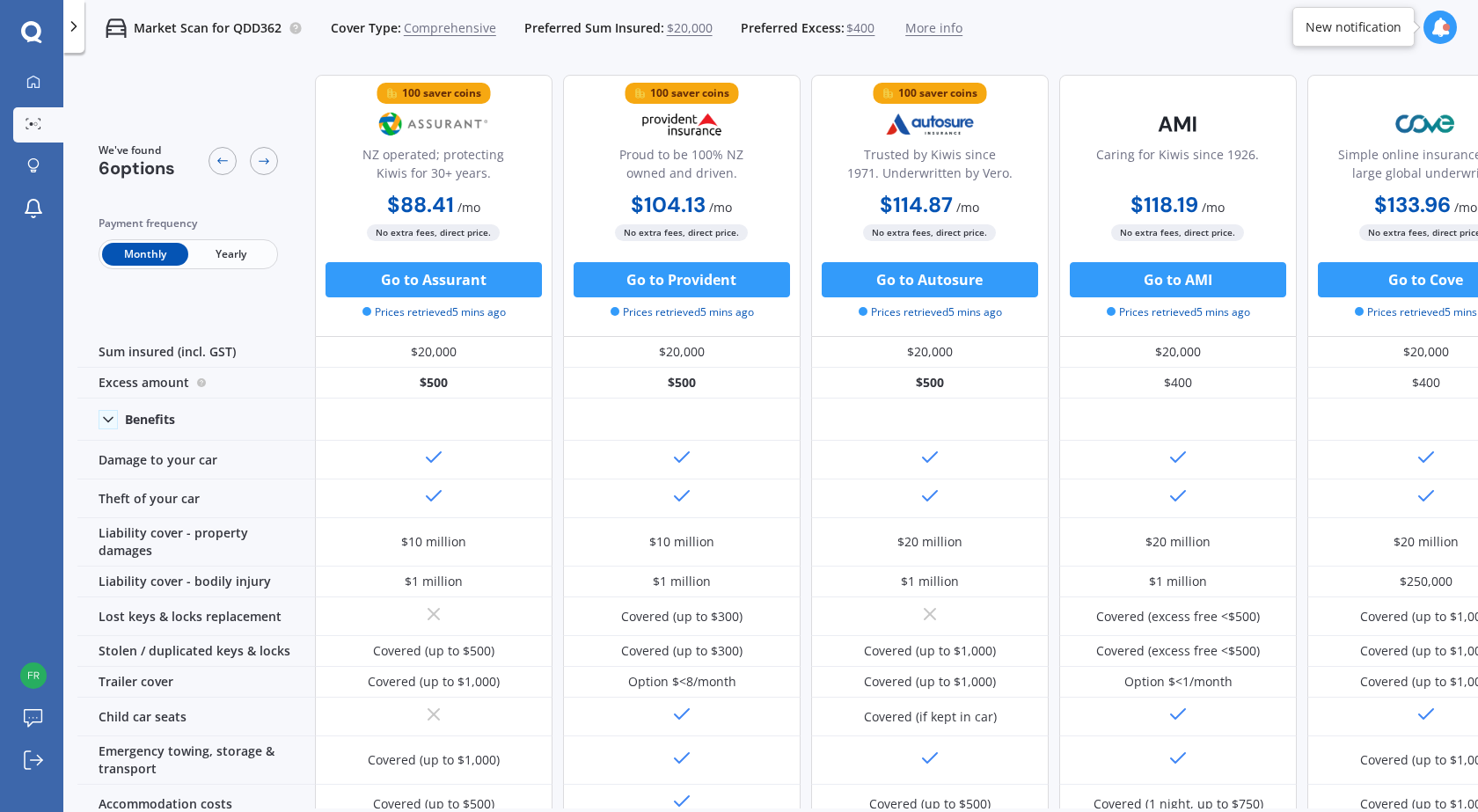 click on "Yearly" at bounding box center (231, 254) 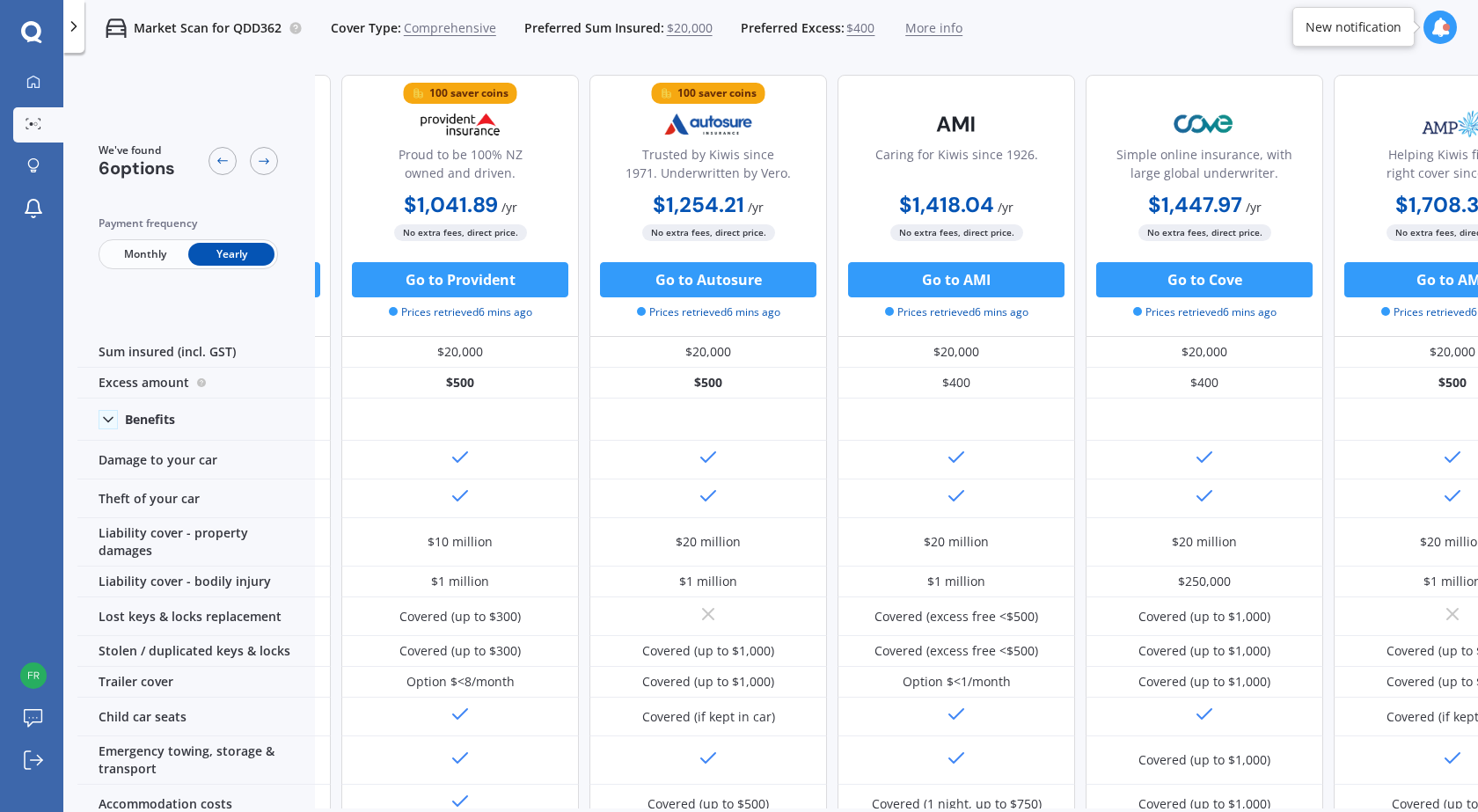 scroll, scrollTop: 0, scrollLeft: 324, axis: horizontal 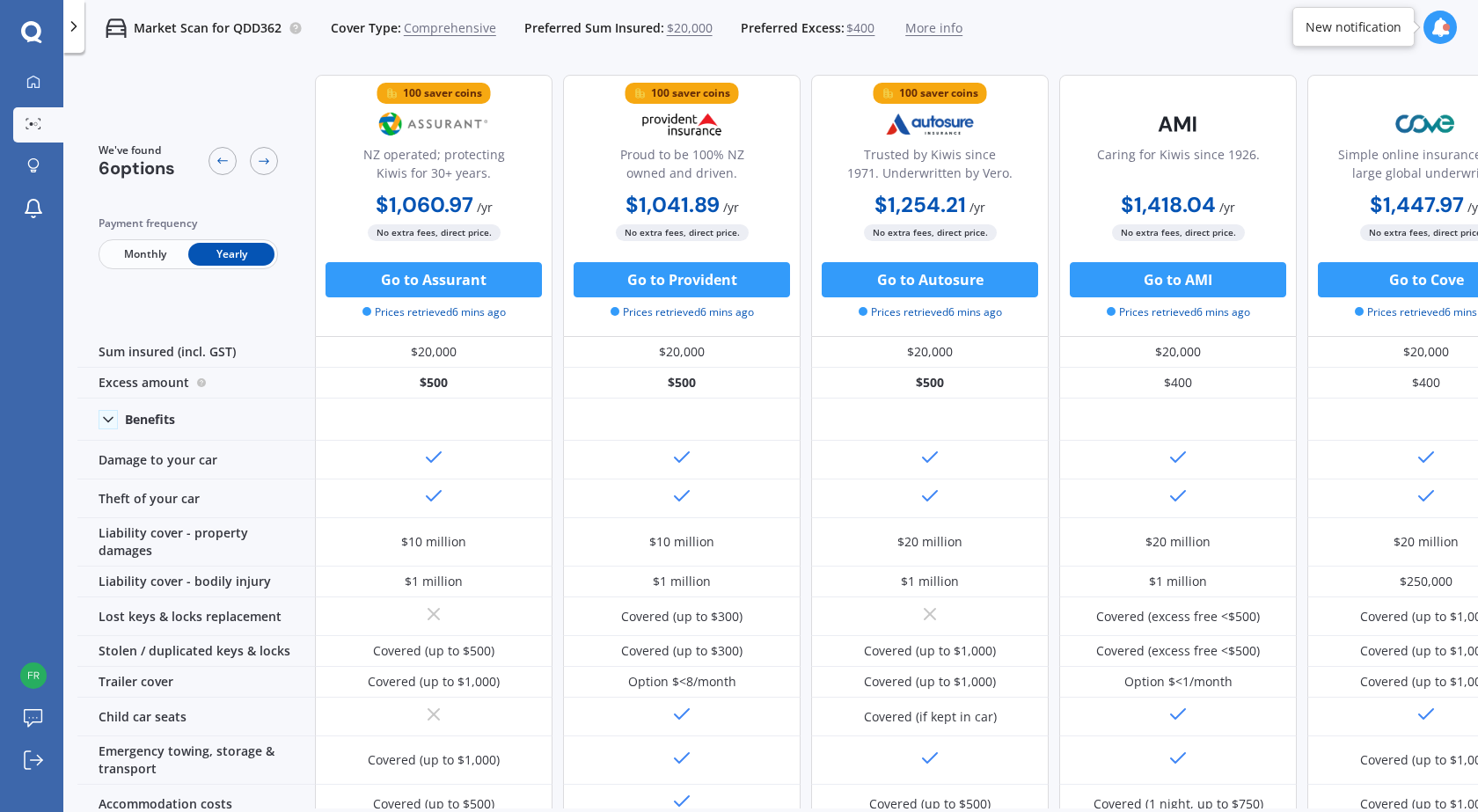 click at bounding box center (1440, 27) 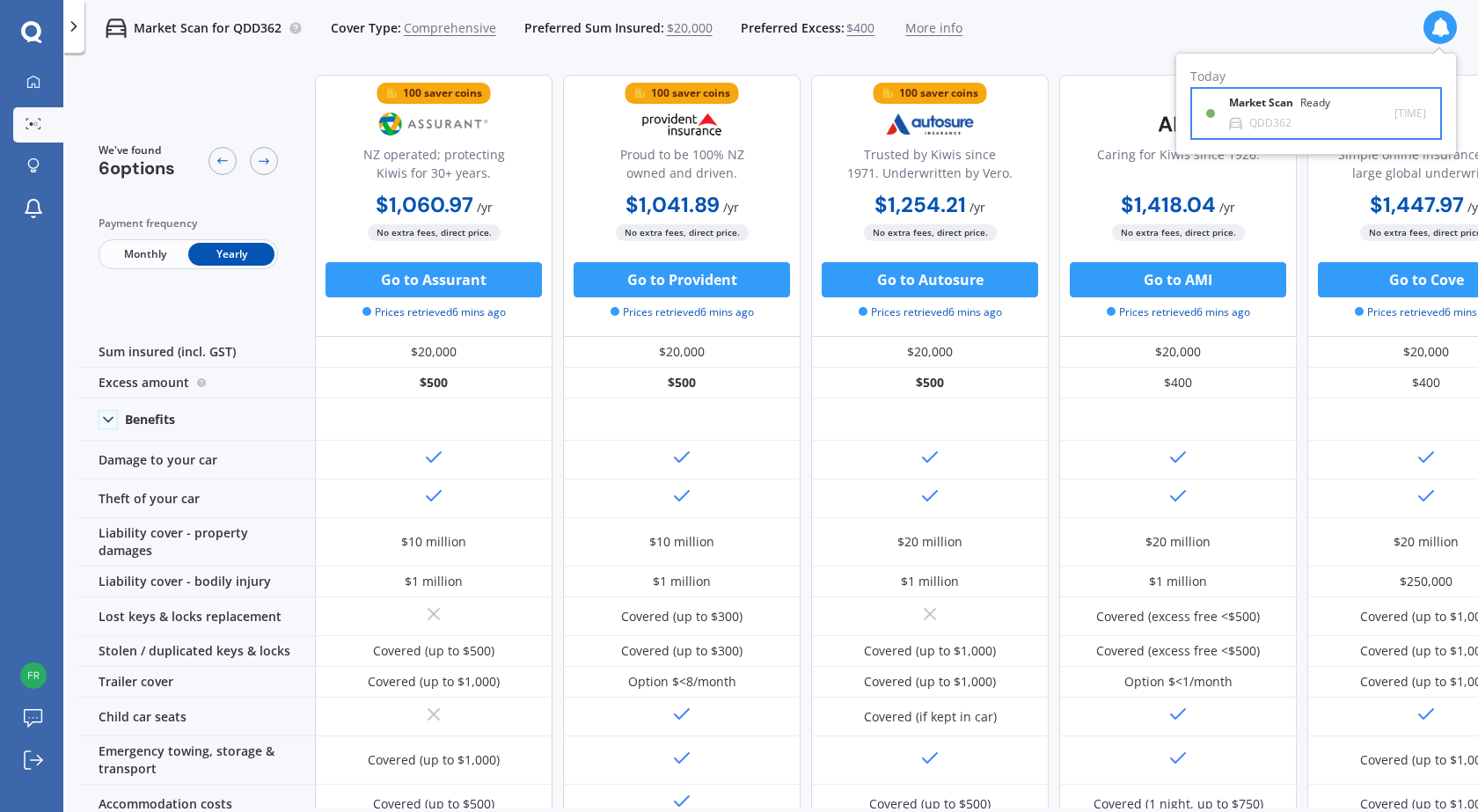 click on "Market Scan" at bounding box center [1264, 103] 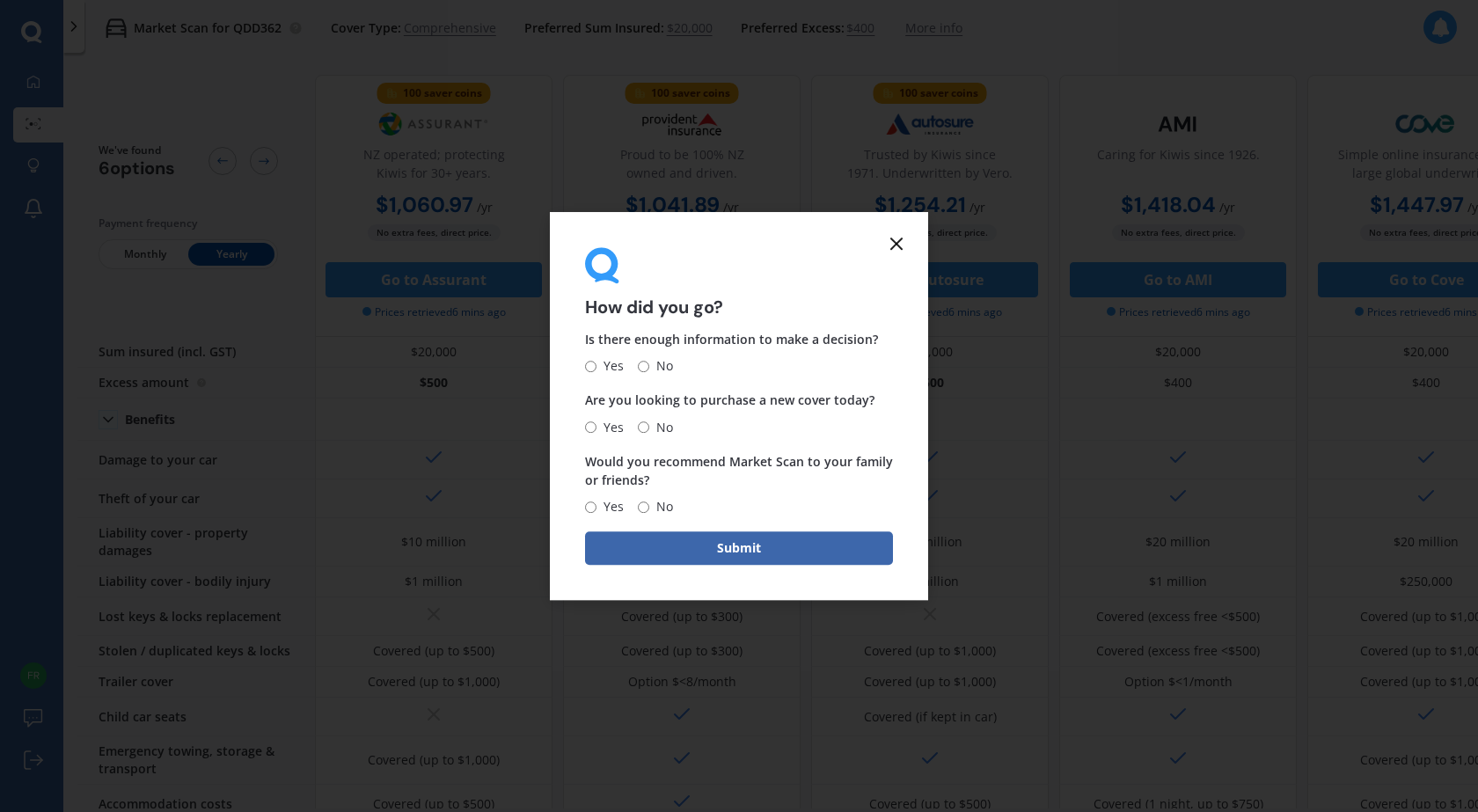 click on "No" at bounding box center (643, 366) 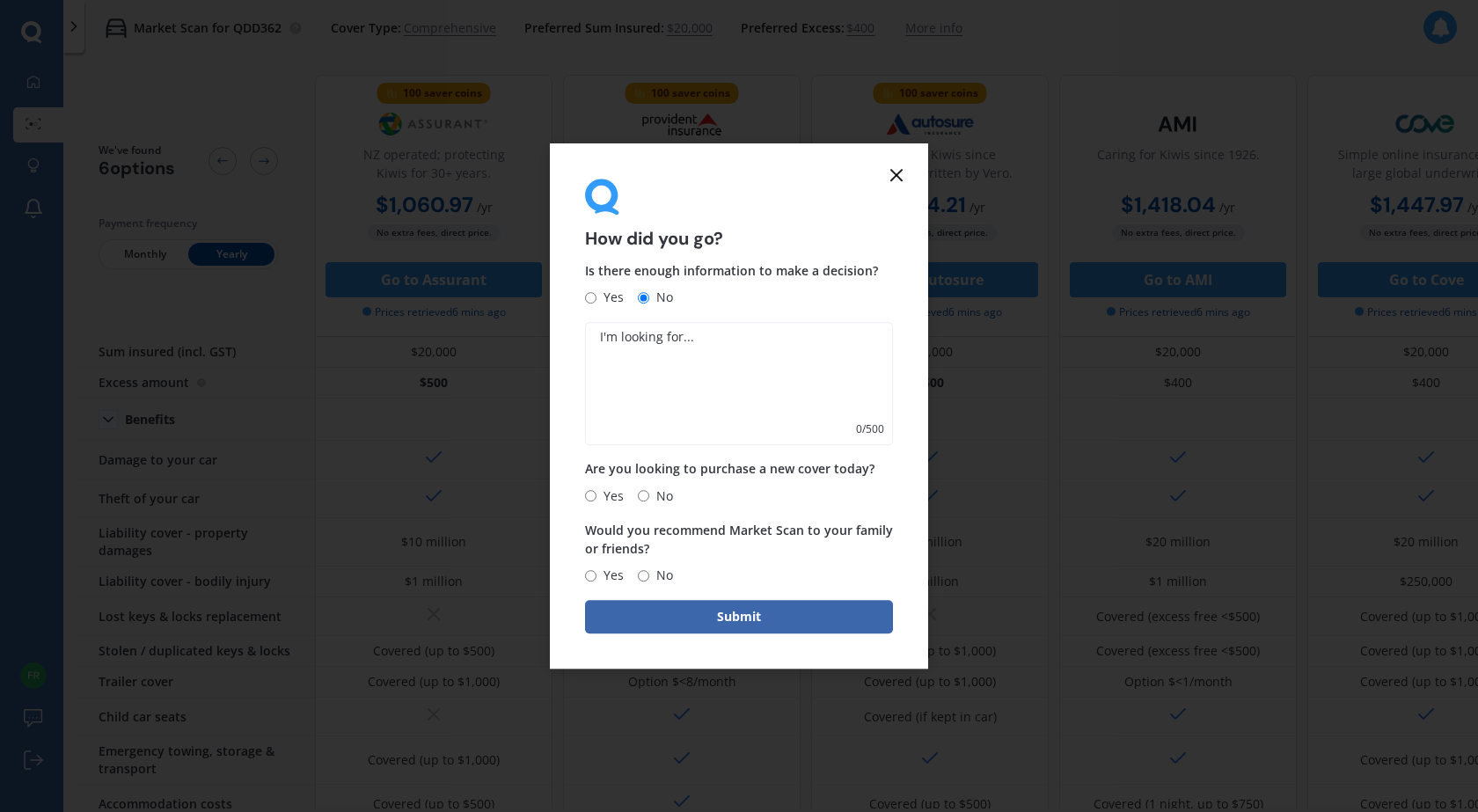 click on "Yes" at bounding box center [590, 495] 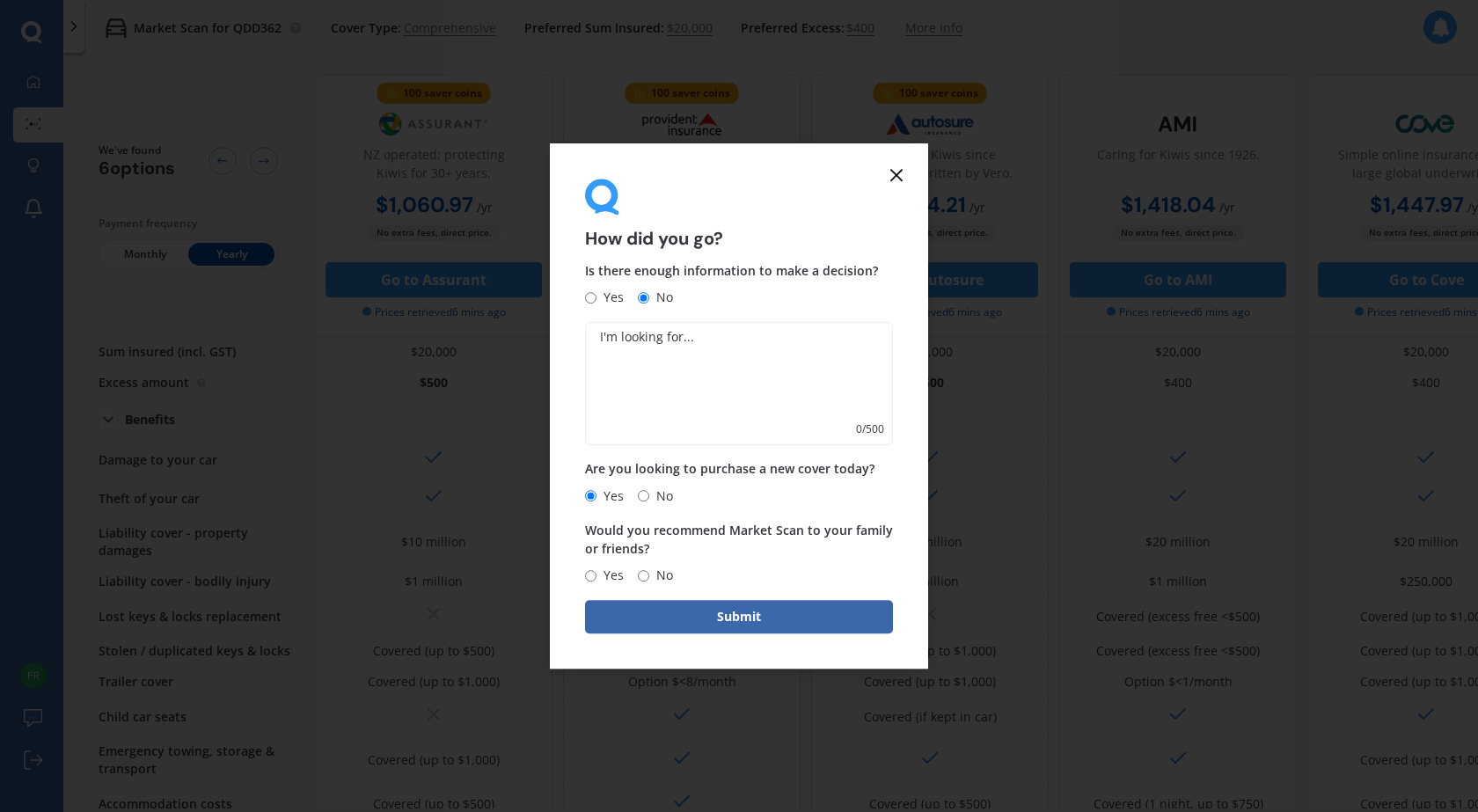 click on "Yes" at bounding box center (590, 575) 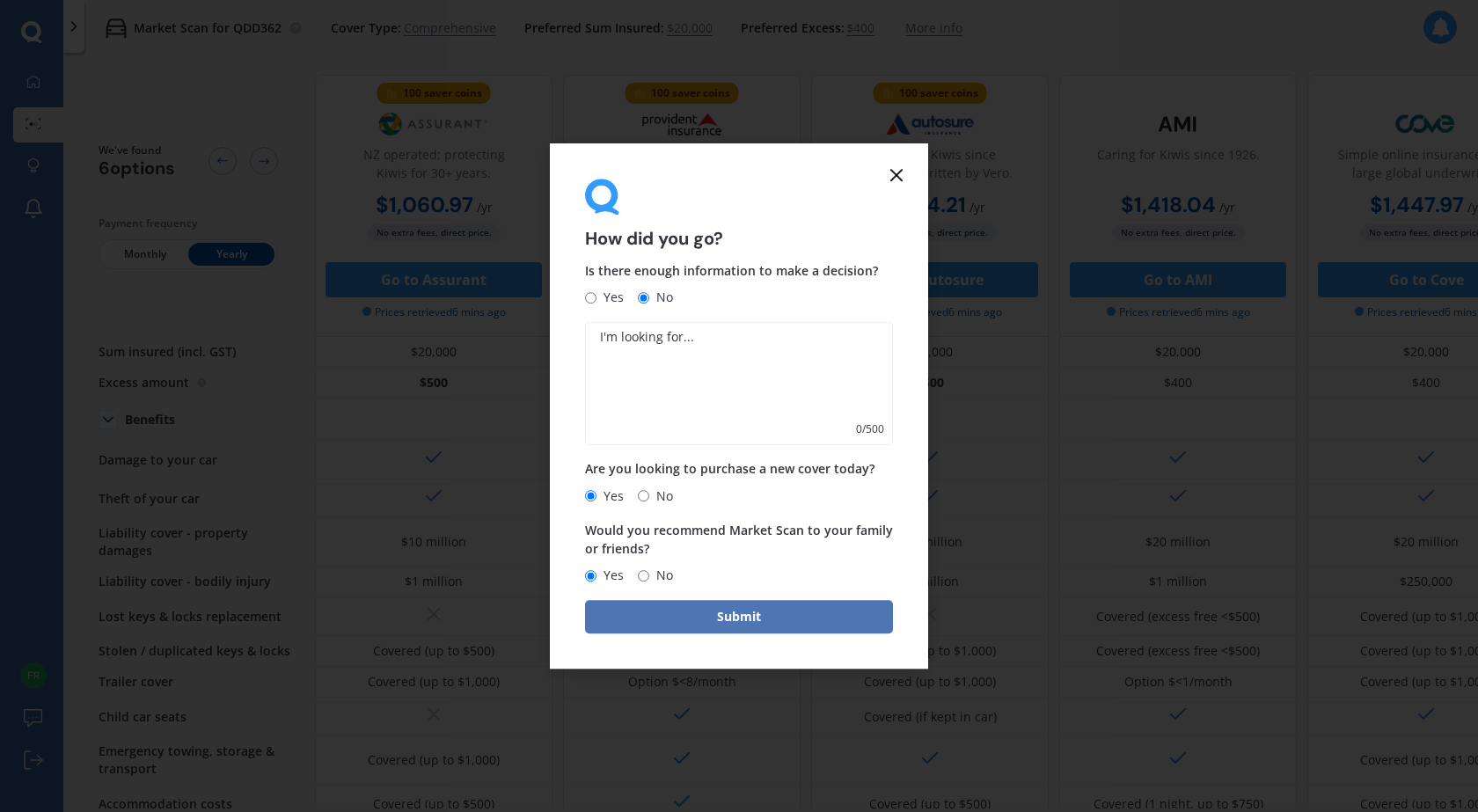 click on "Submit" at bounding box center [739, 617] 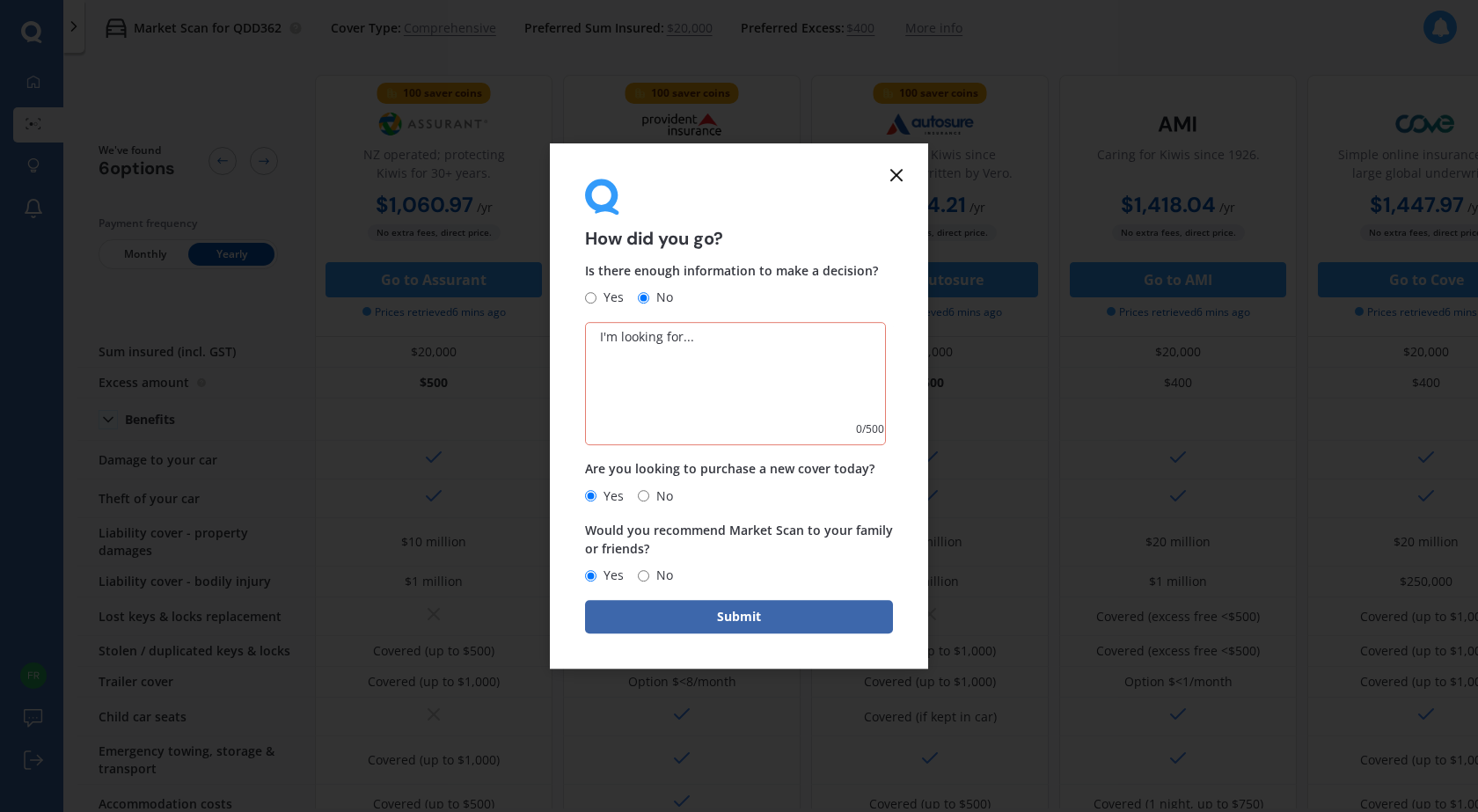 click 